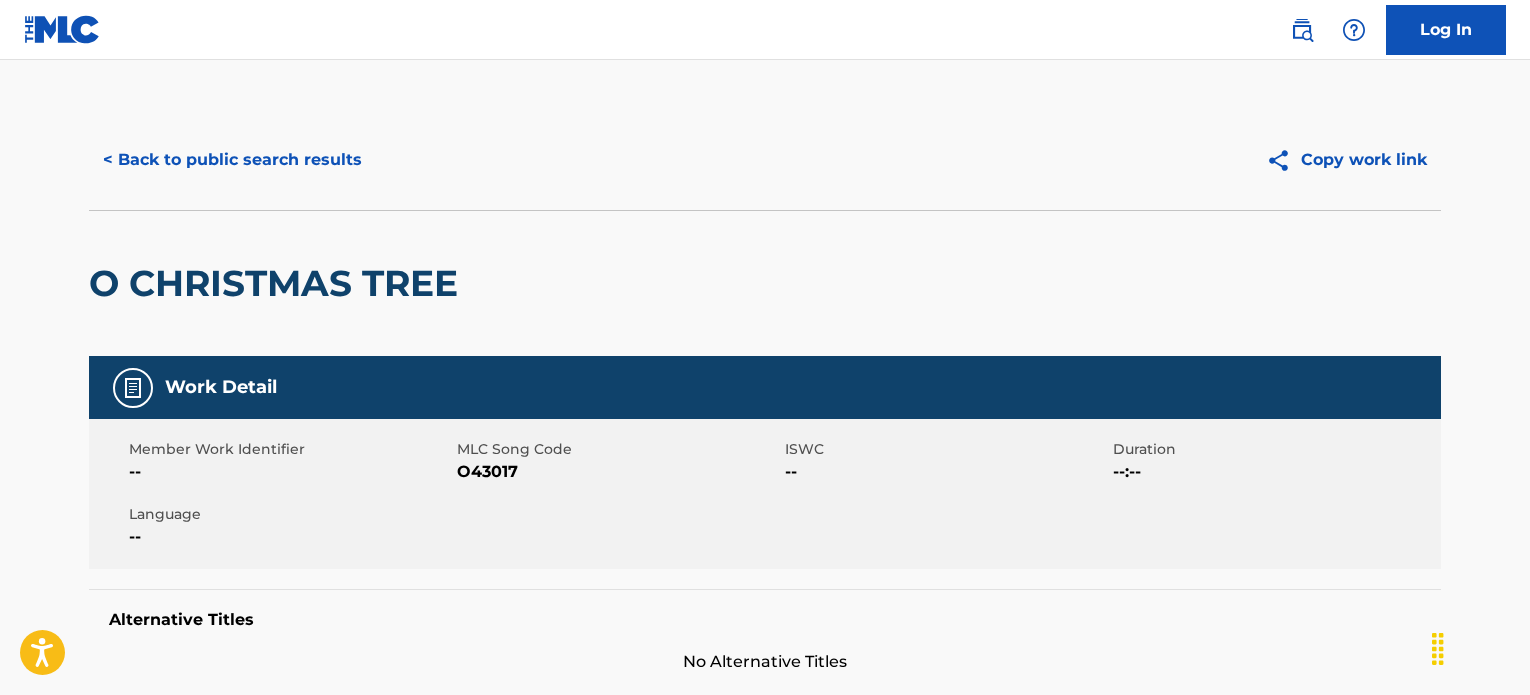scroll, scrollTop: 0, scrollLeft: 0, axis: both 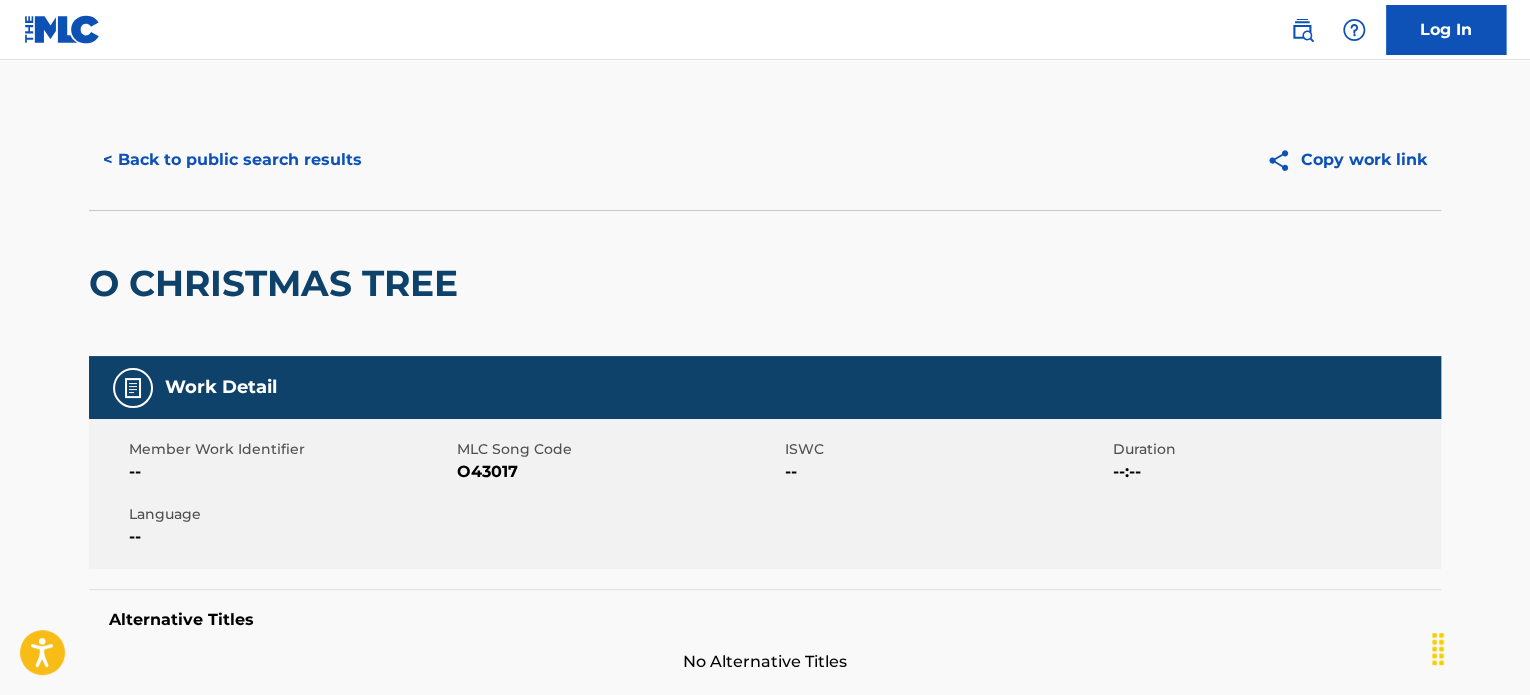 click on "< Back to public search results" at bounding box center (232, 160) 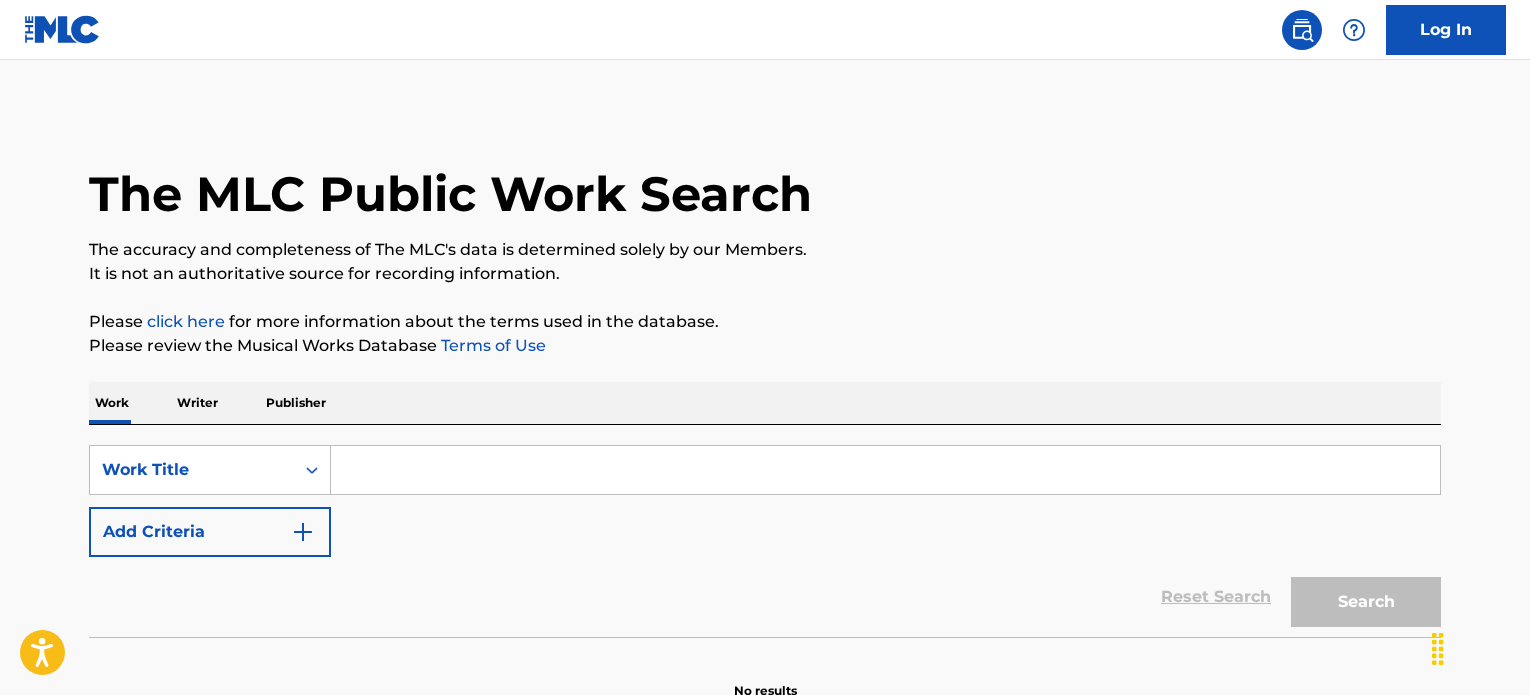 scroll, scrollTop: 0, scrollLeft: 0, axis: both 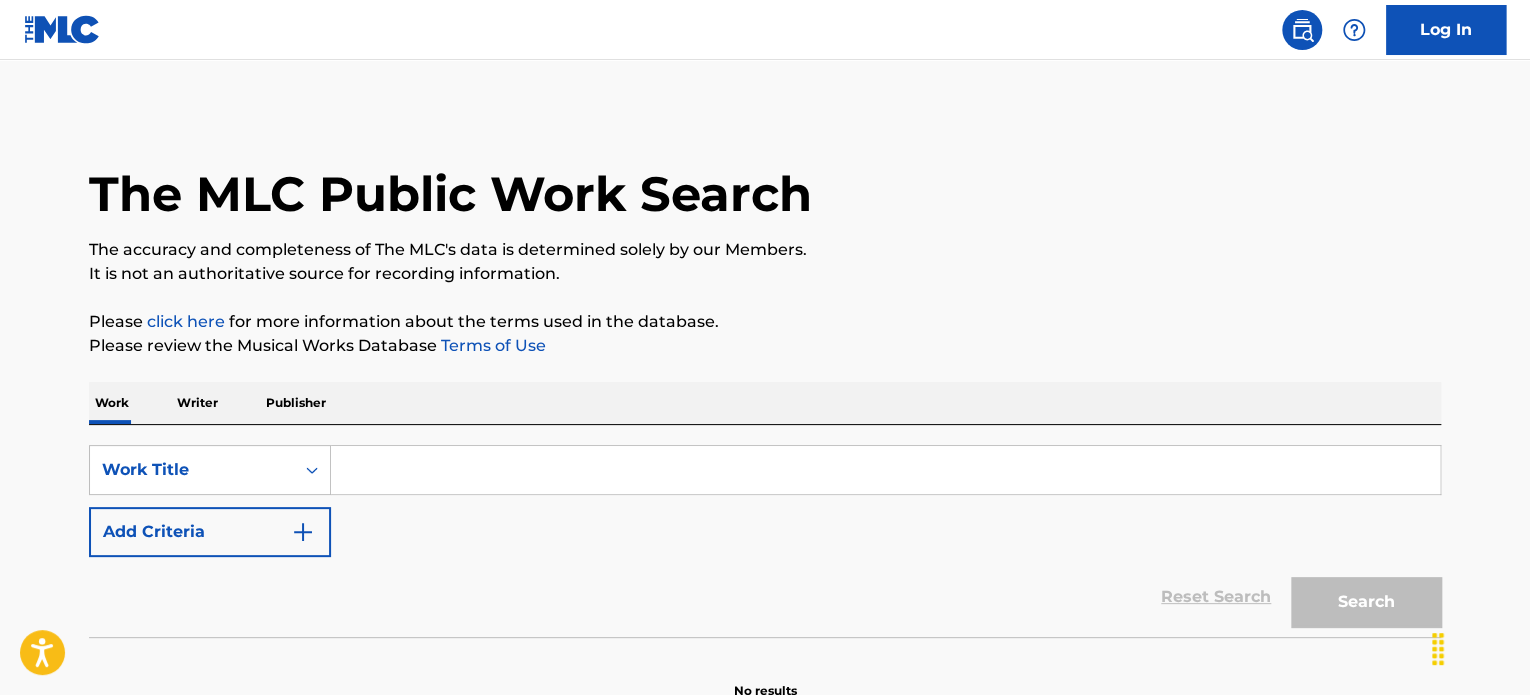 click at bounding box center (885, 470) 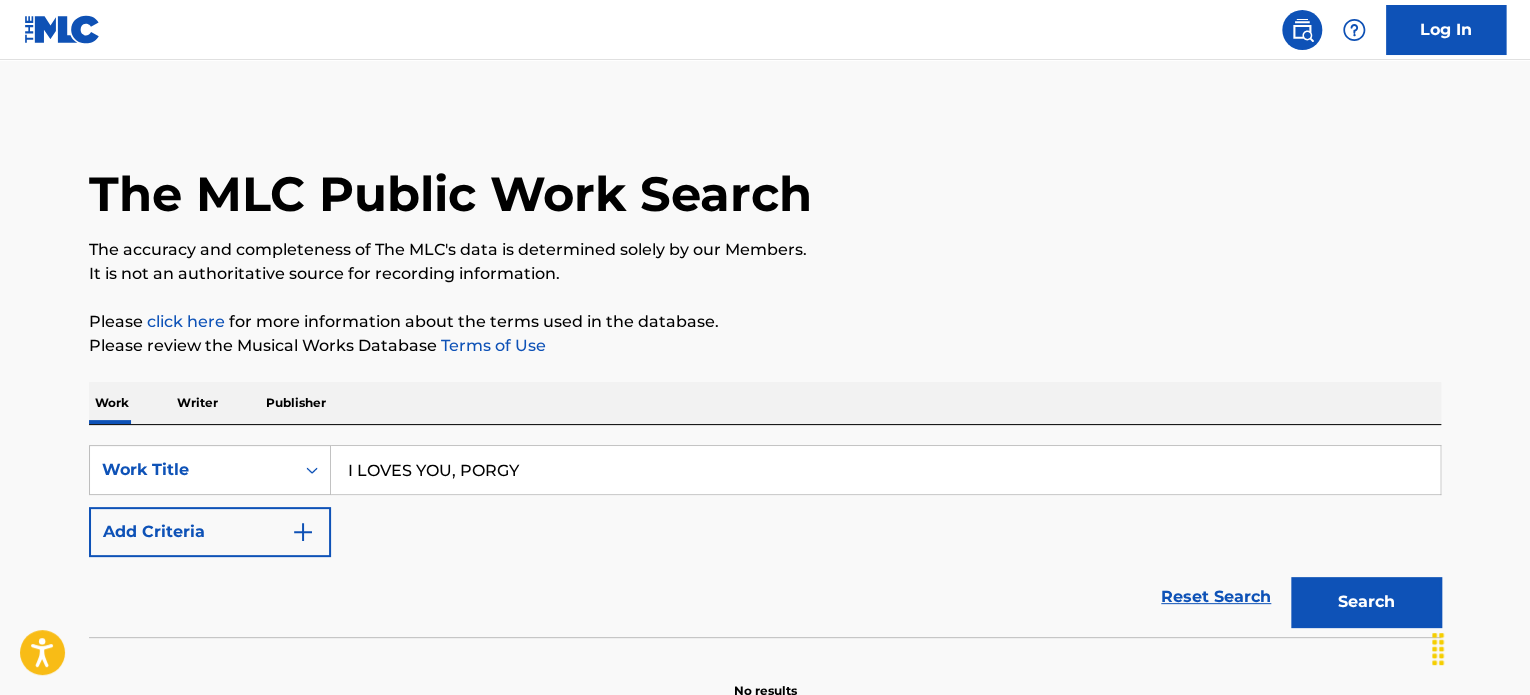 type on "I LOVES YOU, PORGY" 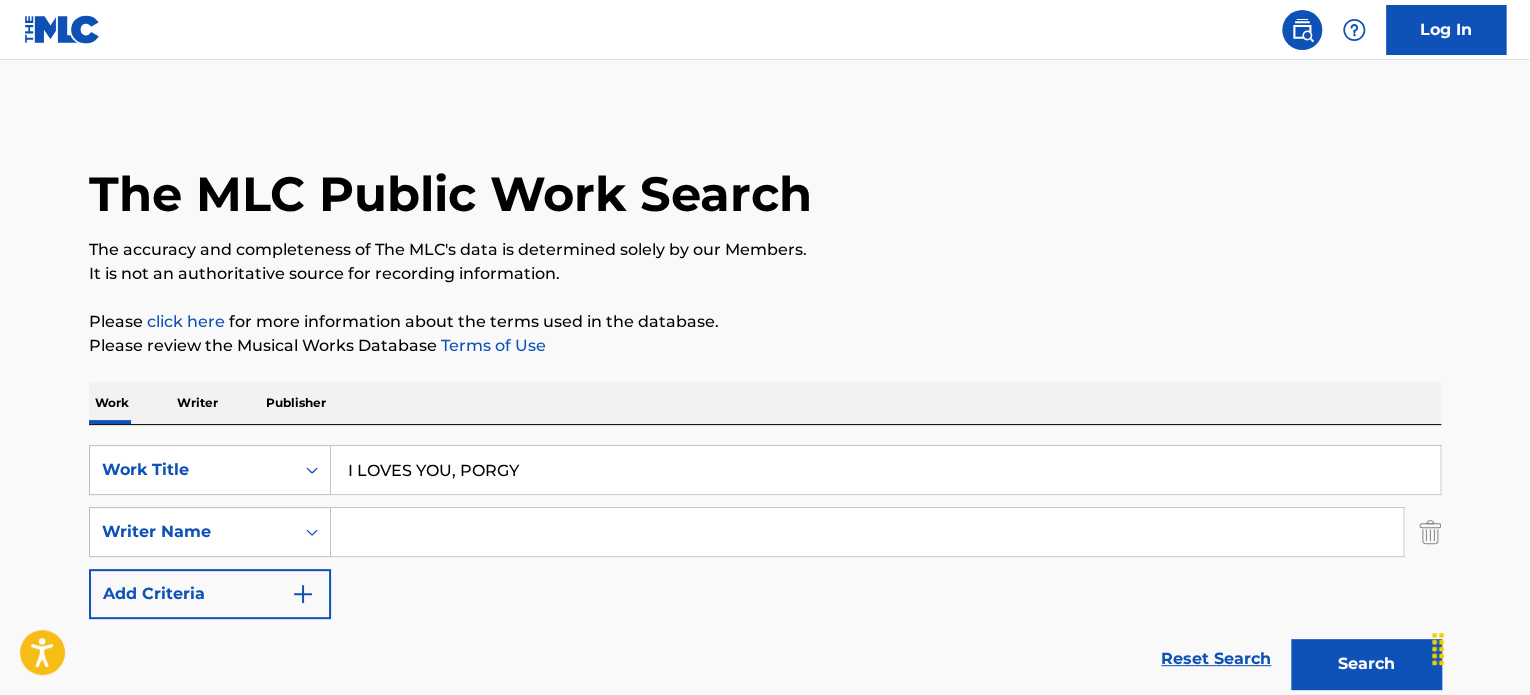 type 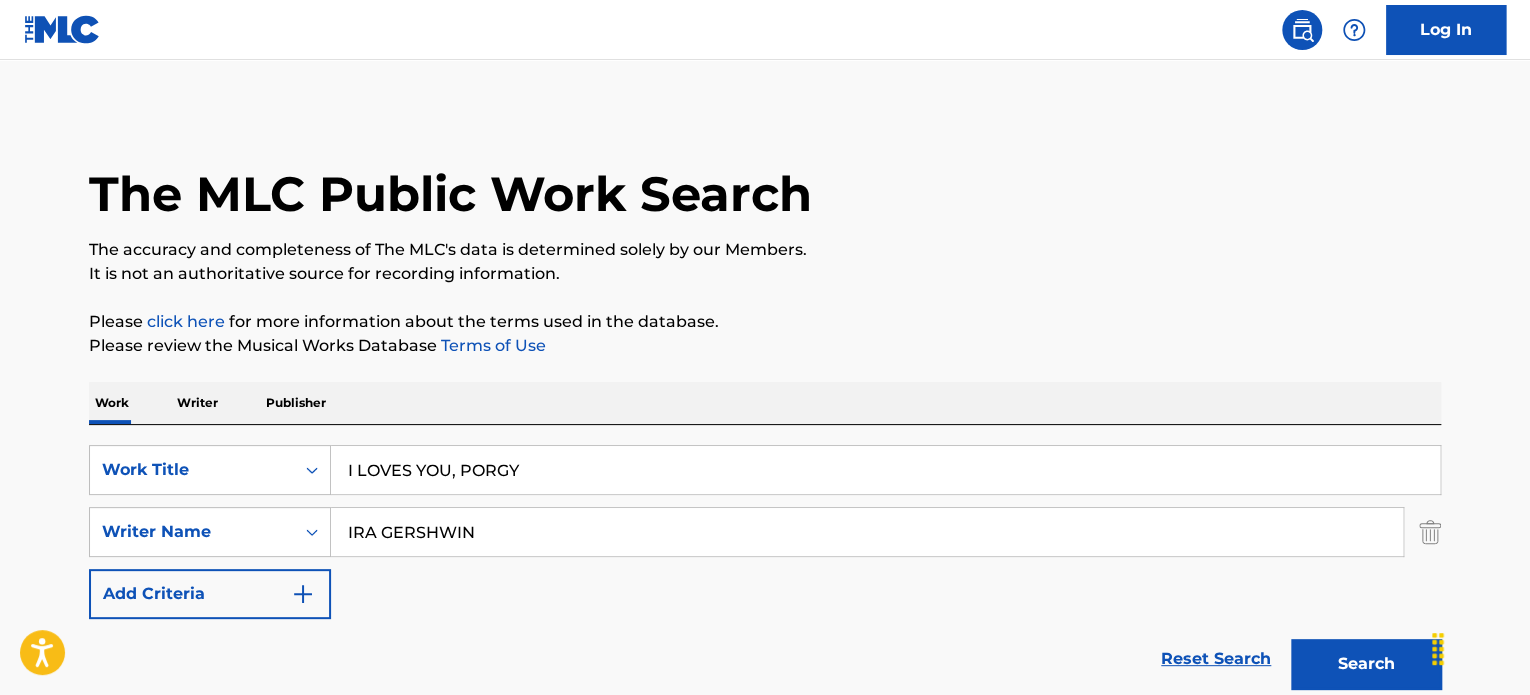 type on "IRA GERSHWIN" 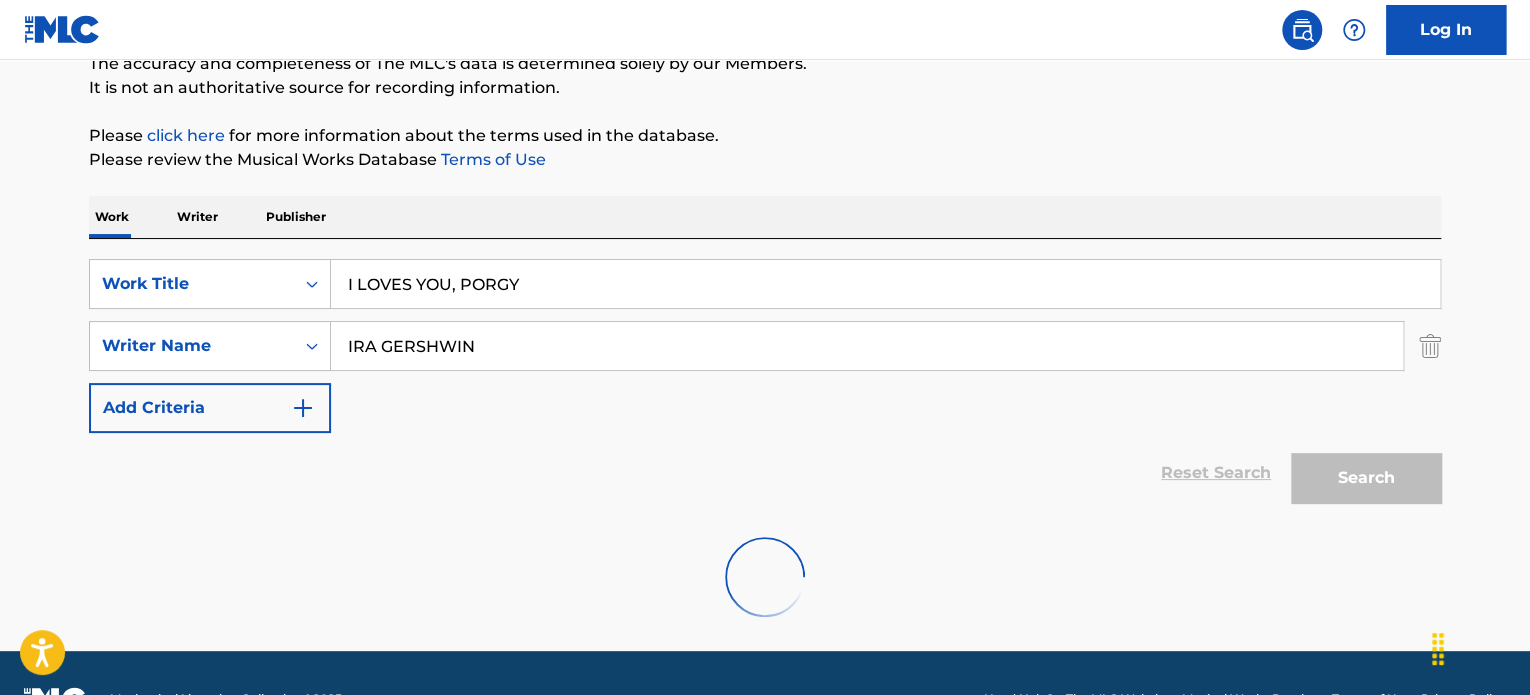 scroll, scrollTop: 237, scrollLeft: 0, axis: vertical 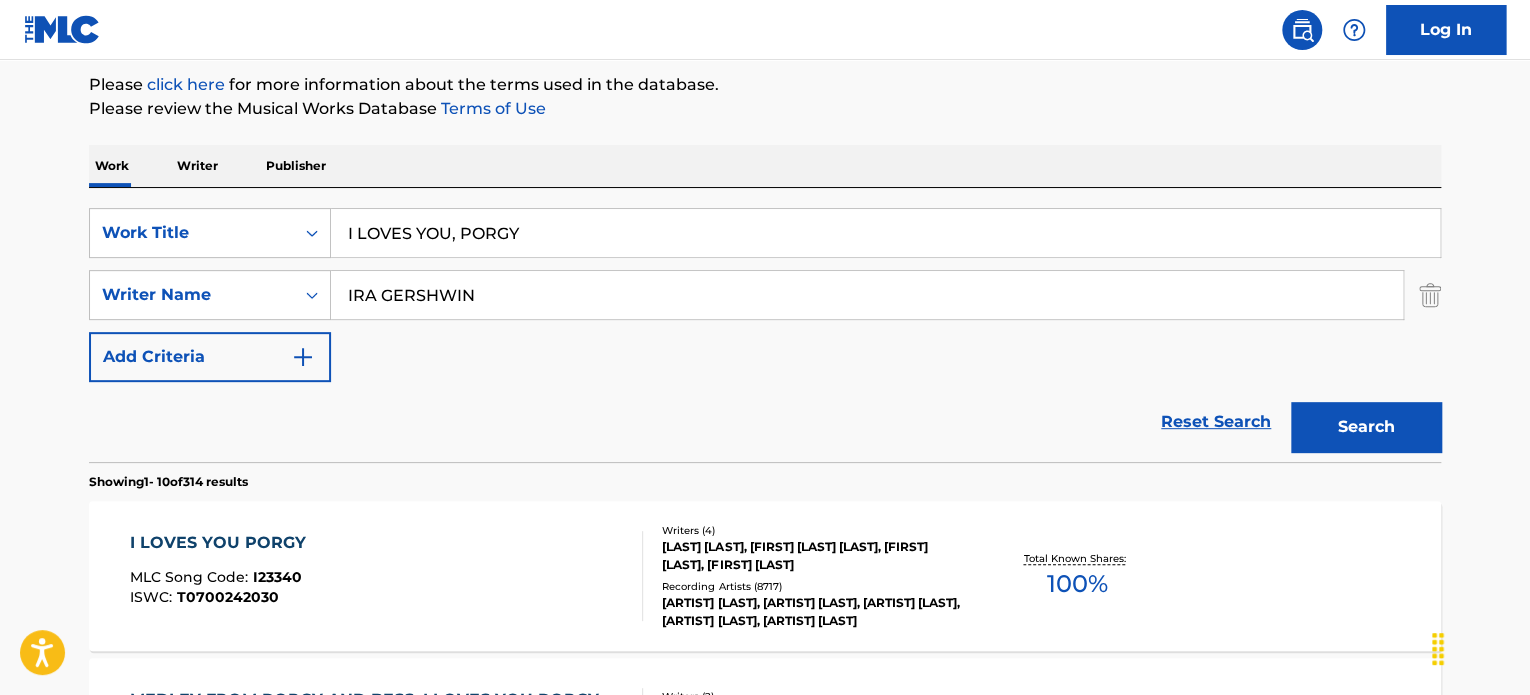 click on "[LAST] [LAST], [FIRST] [LAST] [LAST], [FIRST] [LAST], [FIRST] [LAST]" at bounding box center [813, 556] 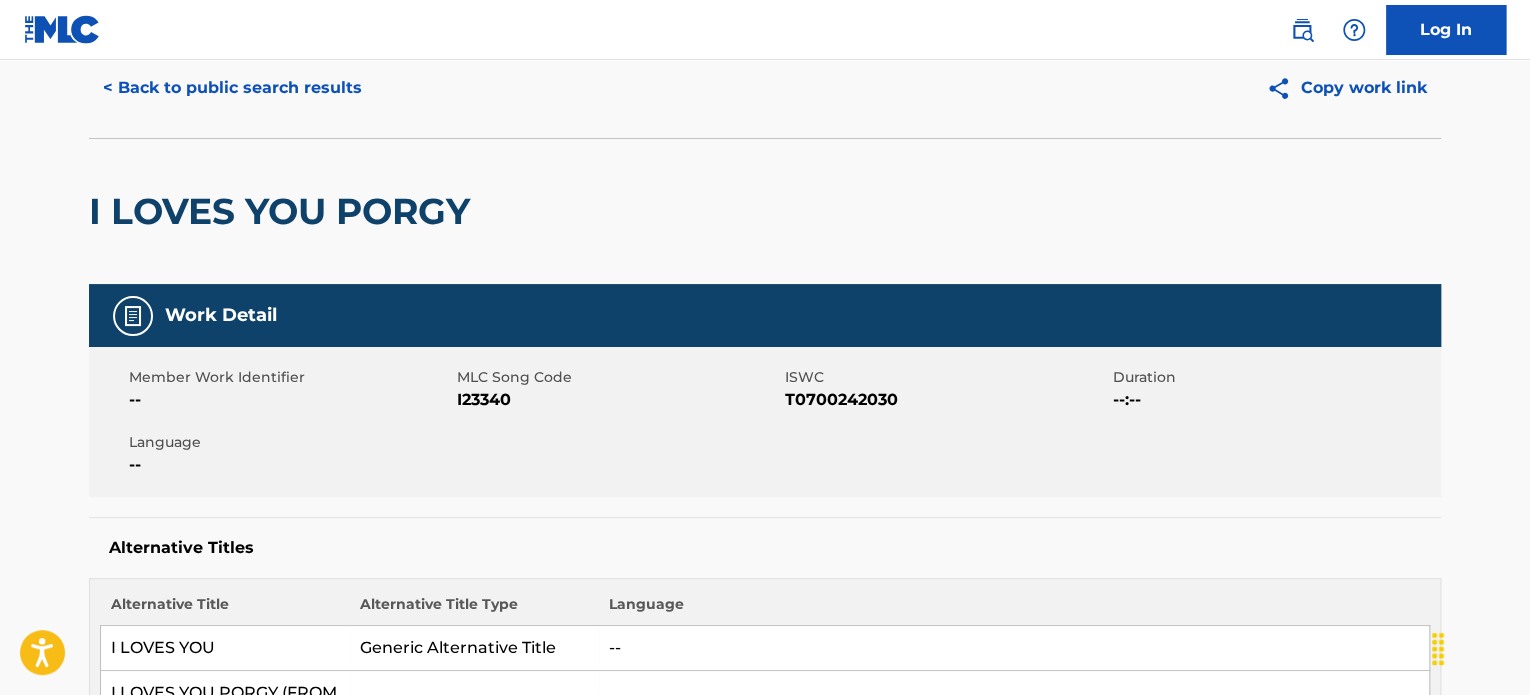 scroll, scrollTop: 0, scrollLeft: 0, axis: both 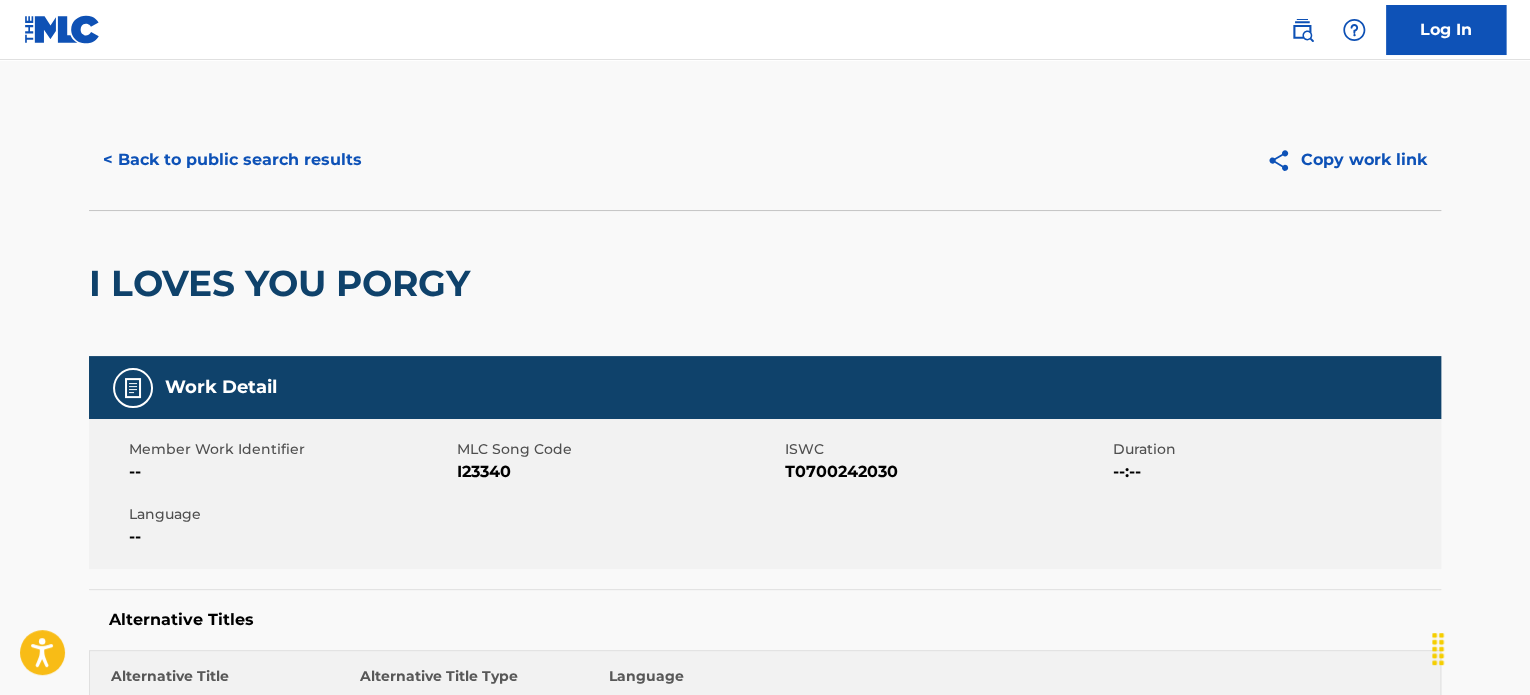 click on "< Back to public search results" at bounding box center (232, 160) 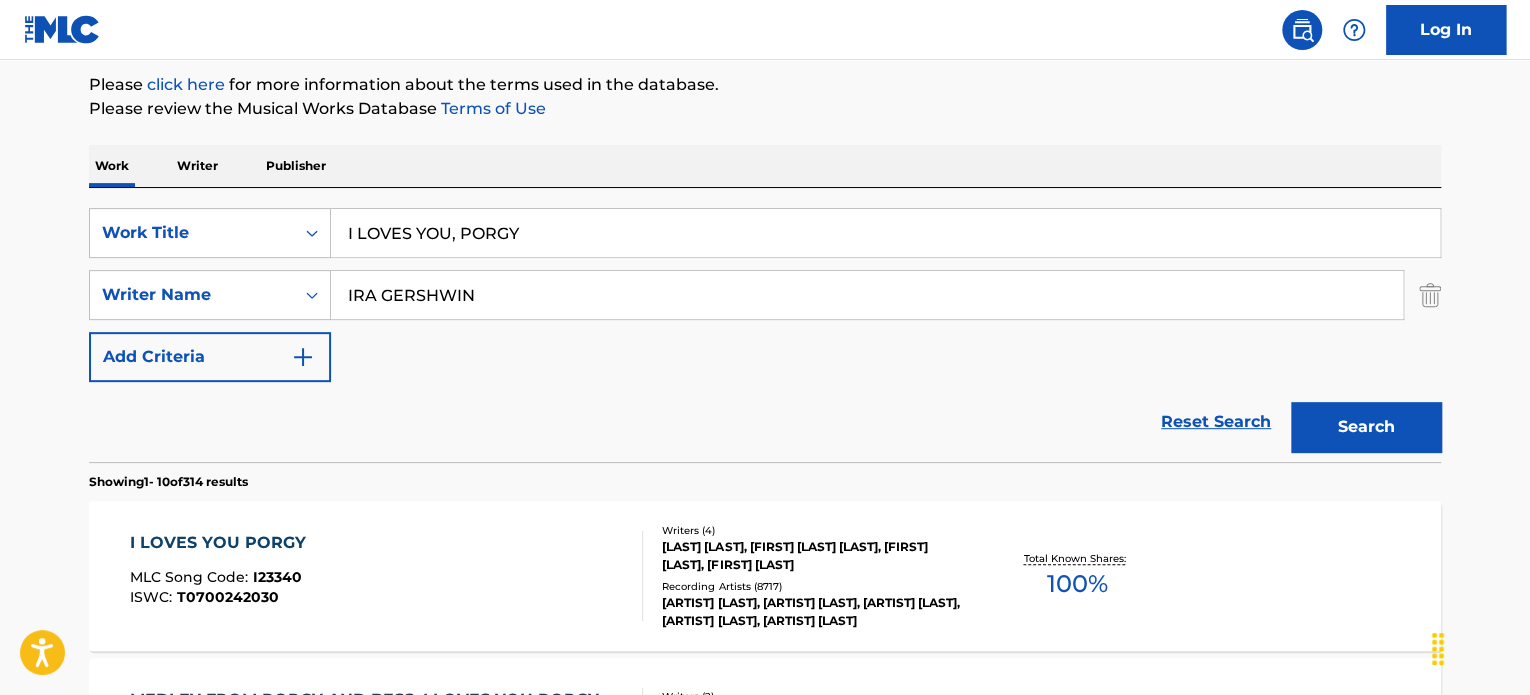 drag, startPoint x: 577, startPoint y: 227, endPoint x: 2, endPoint y: 240, distance: 575.1469 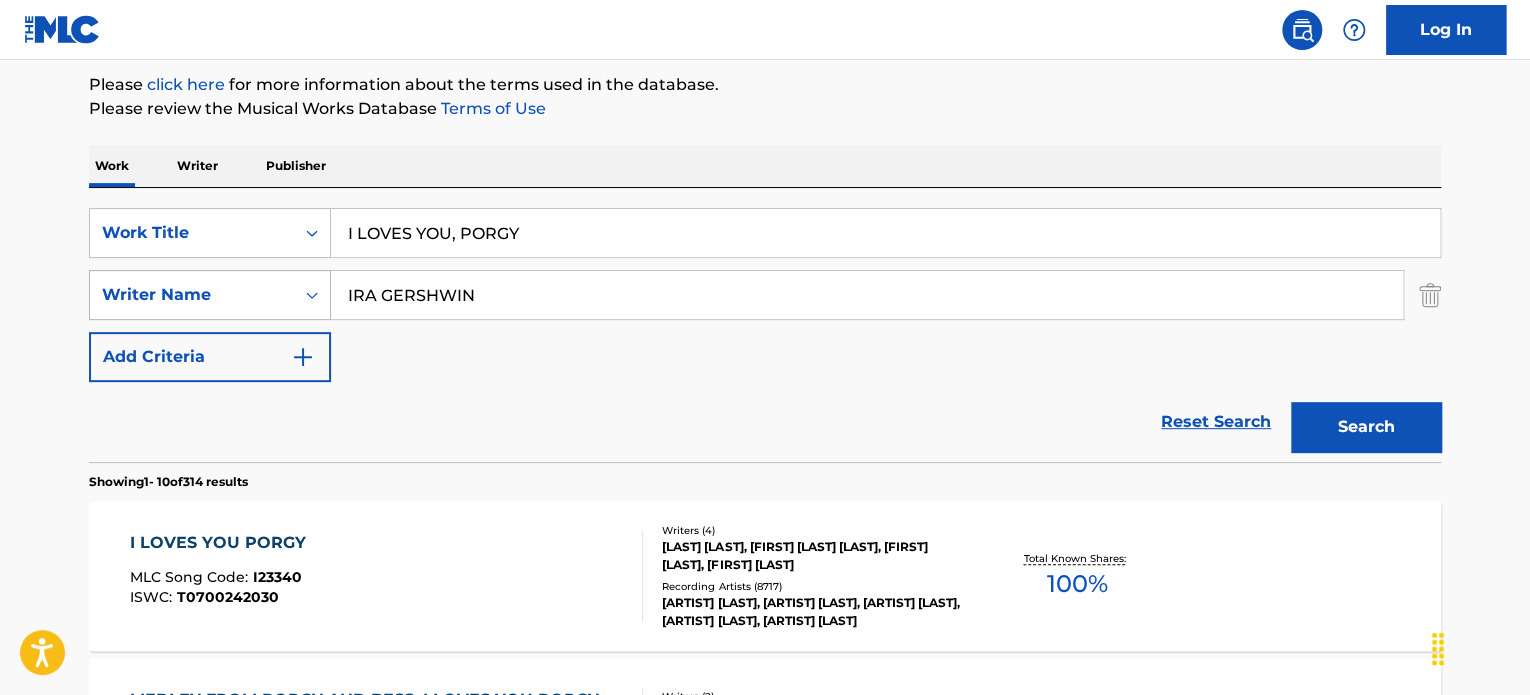 paste on "FAST LIFE" 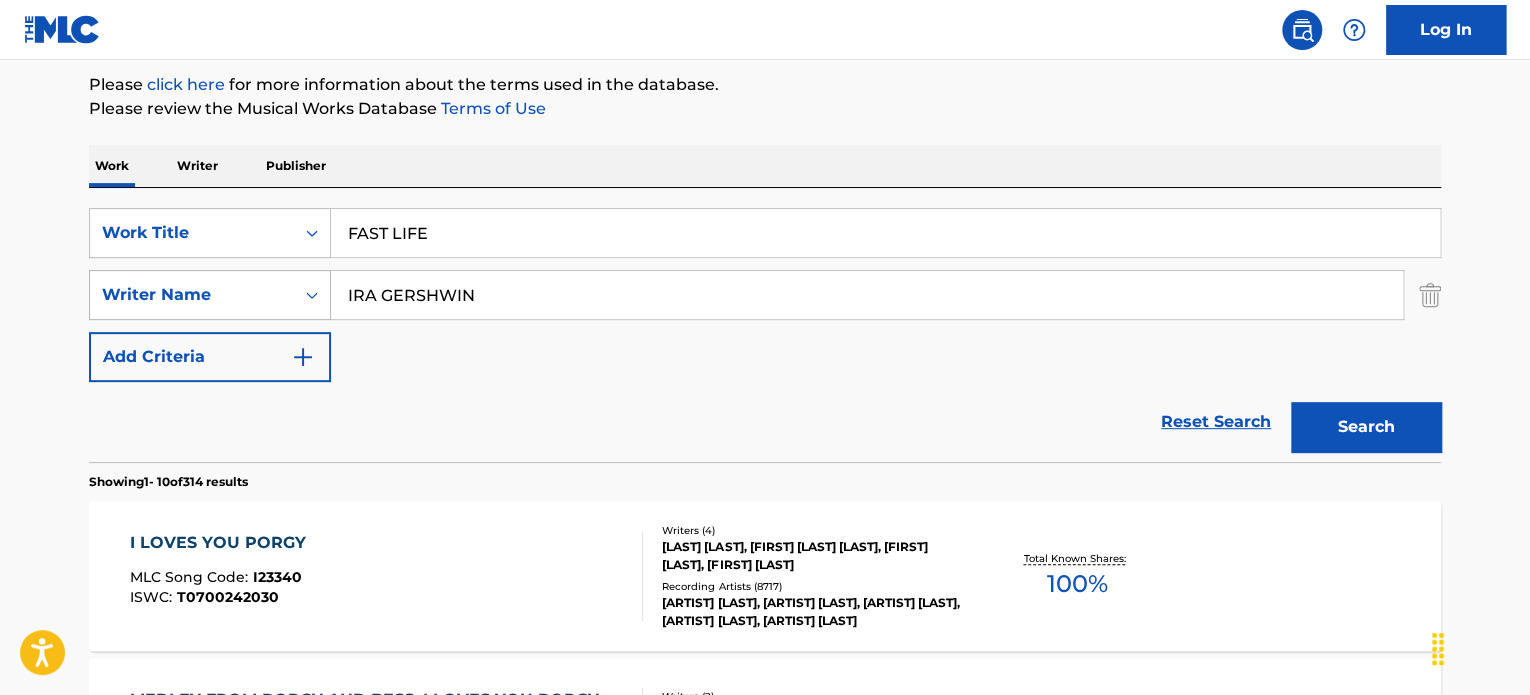 type on "FAST LIFE" 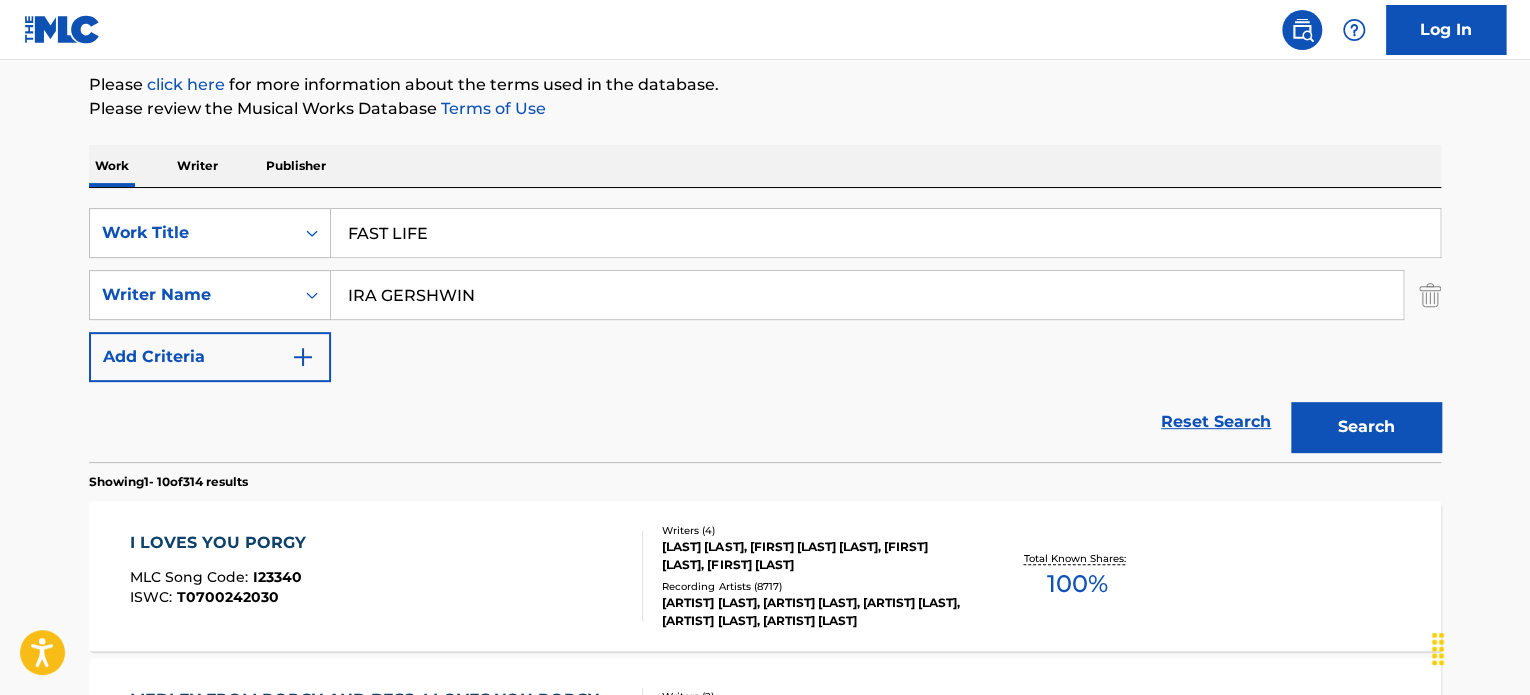 click on "Reset Search Search" at bounding box center [765, 422] 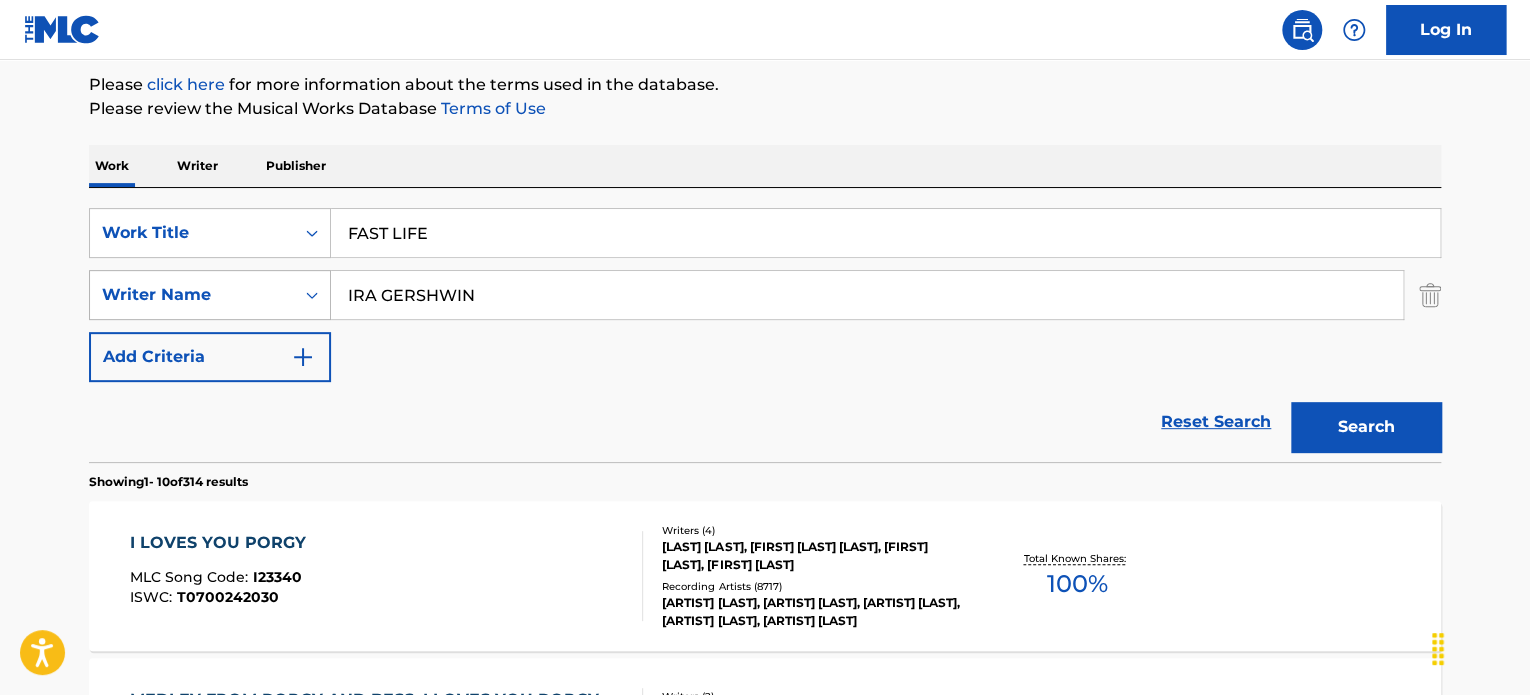 drag, startPoint x: 404, startPoint y: 298, endPoint x: 304, endPoint y: 295, distance: 100.04499 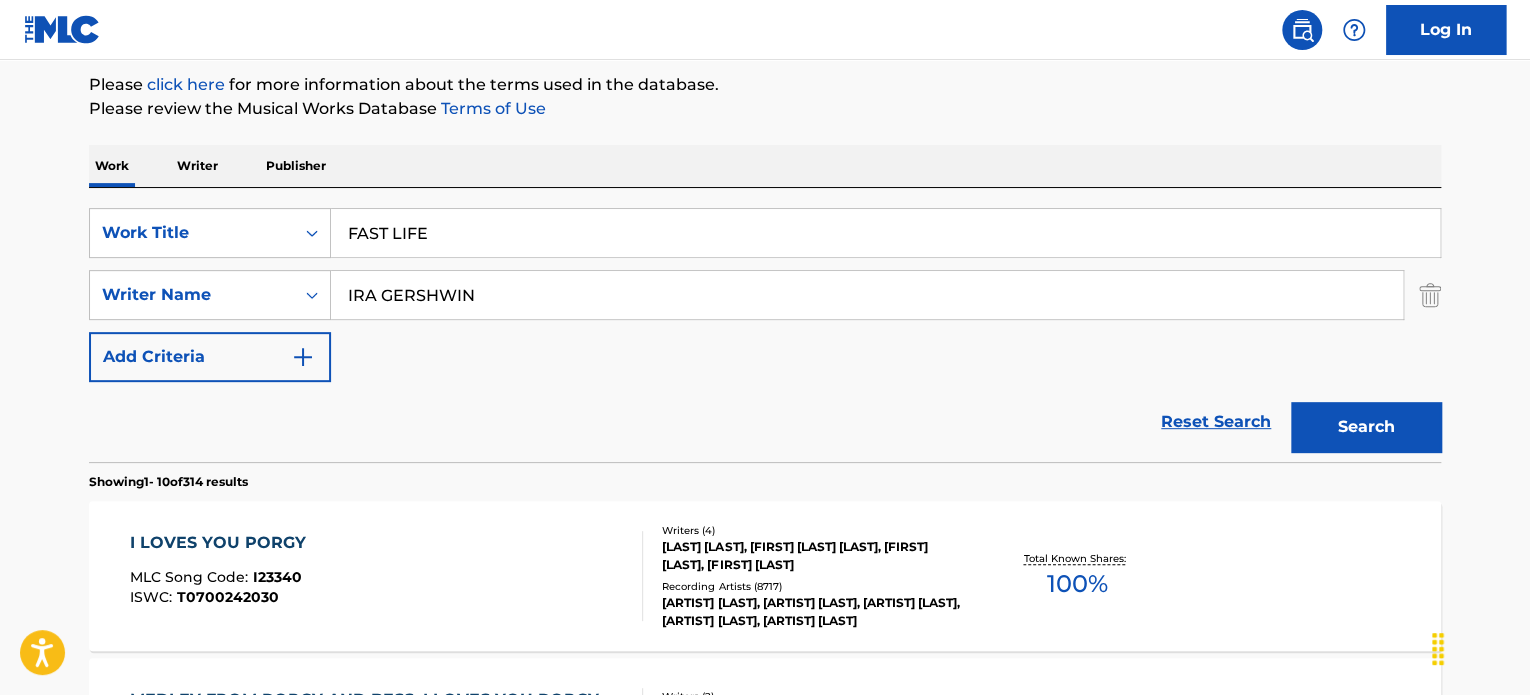 paste on "[FIRST] [LAST]" 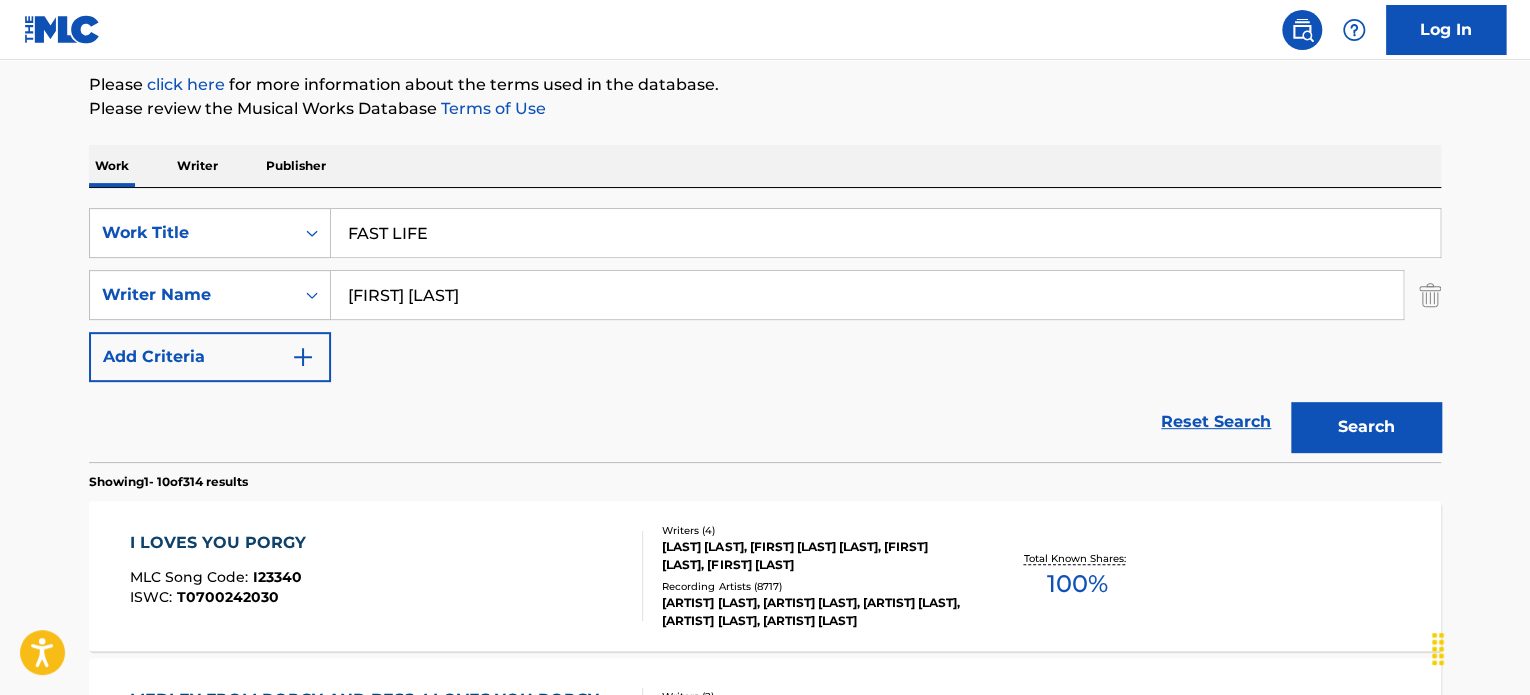 type on "[FIRST] [LAST]" 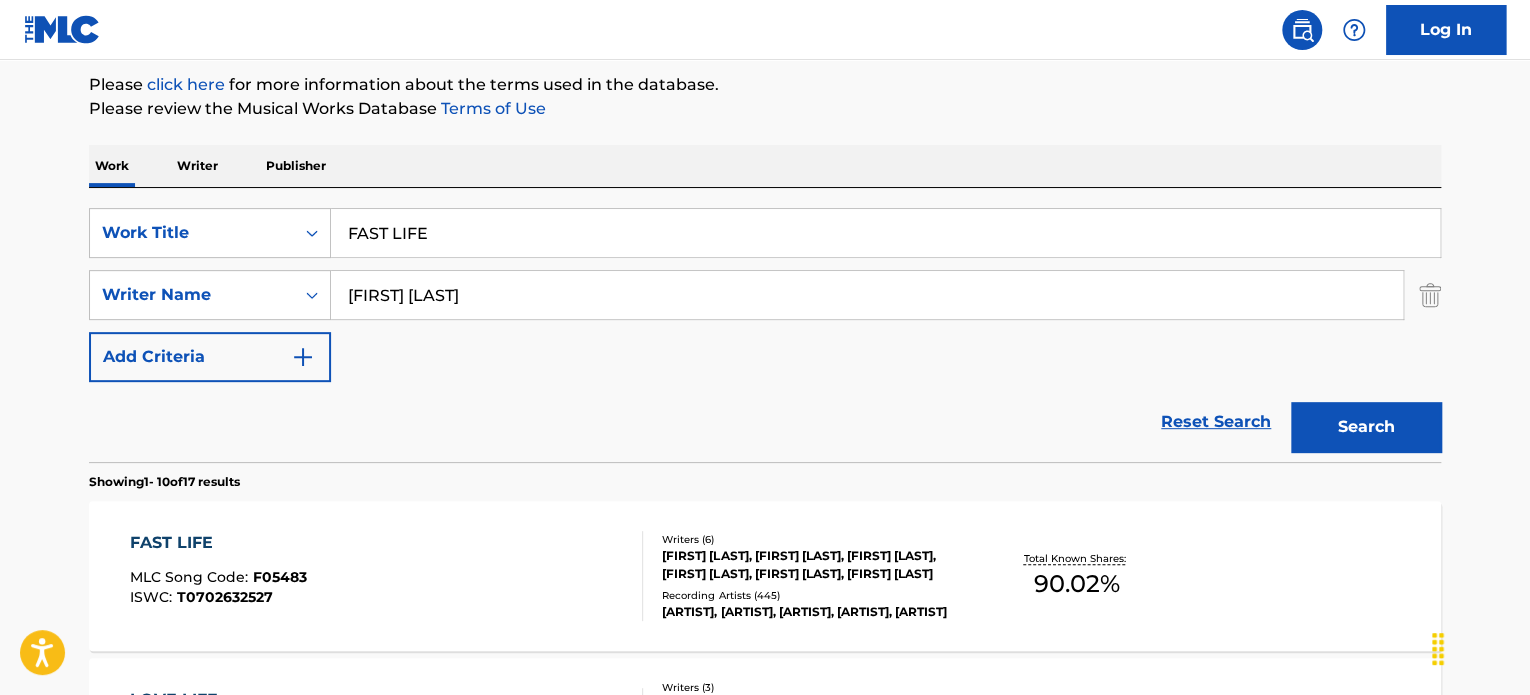 click on "Recording Artists ( 445 )" at bounding box center (813, 595) 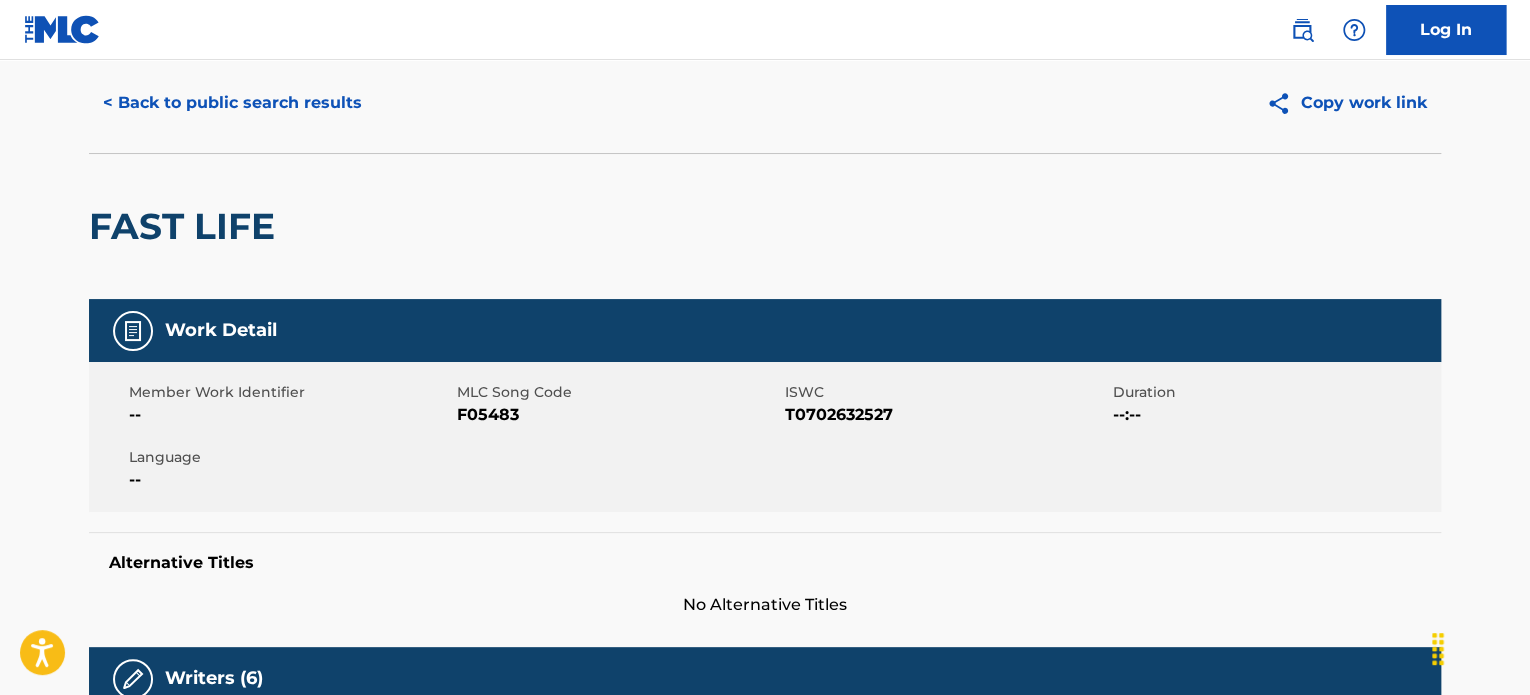 scroll, scrollTop: 0, scrollLeft: 0, axis: both 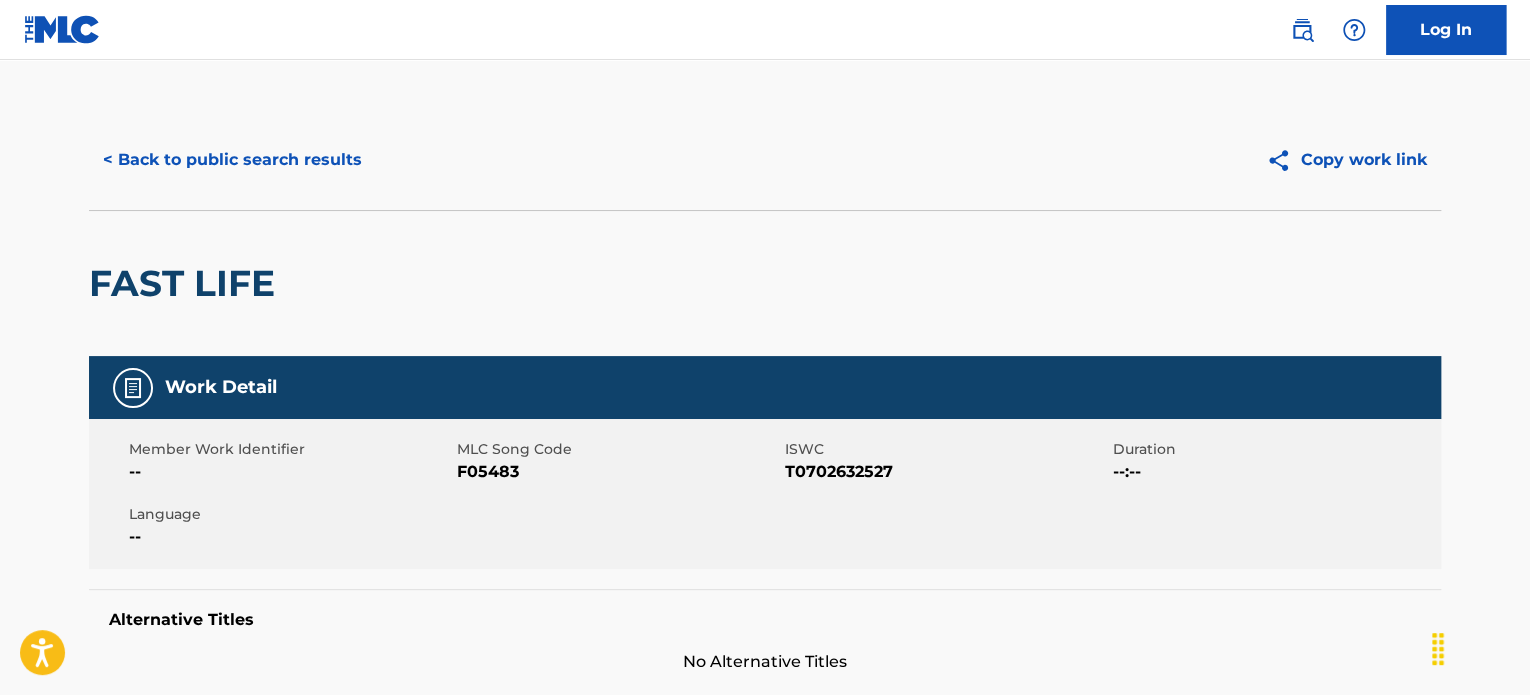 click on "< Back to public search results" at bounding box center (232, 160) 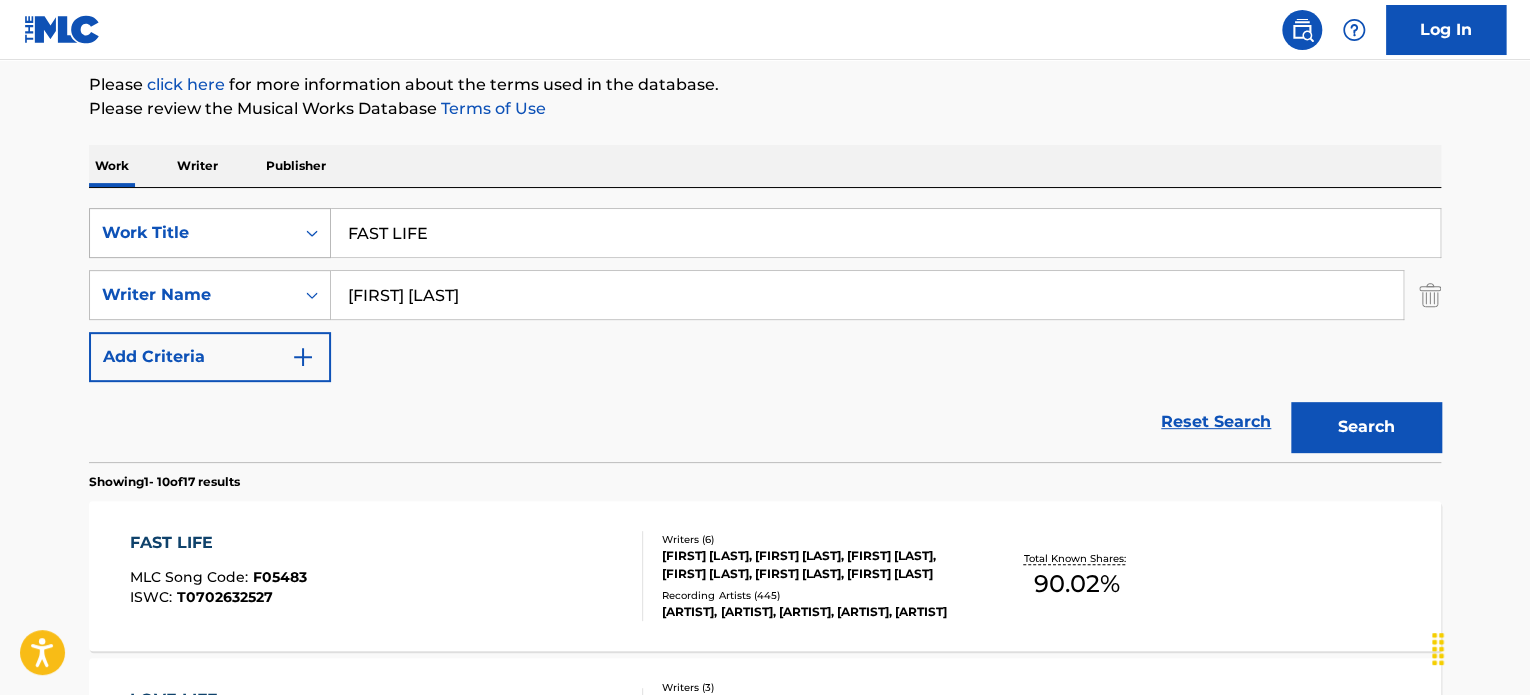 drag, startPoint x: 384, startPoint y: 235, endPoint x: 141, endPoint y: 247, distance: 243.29611 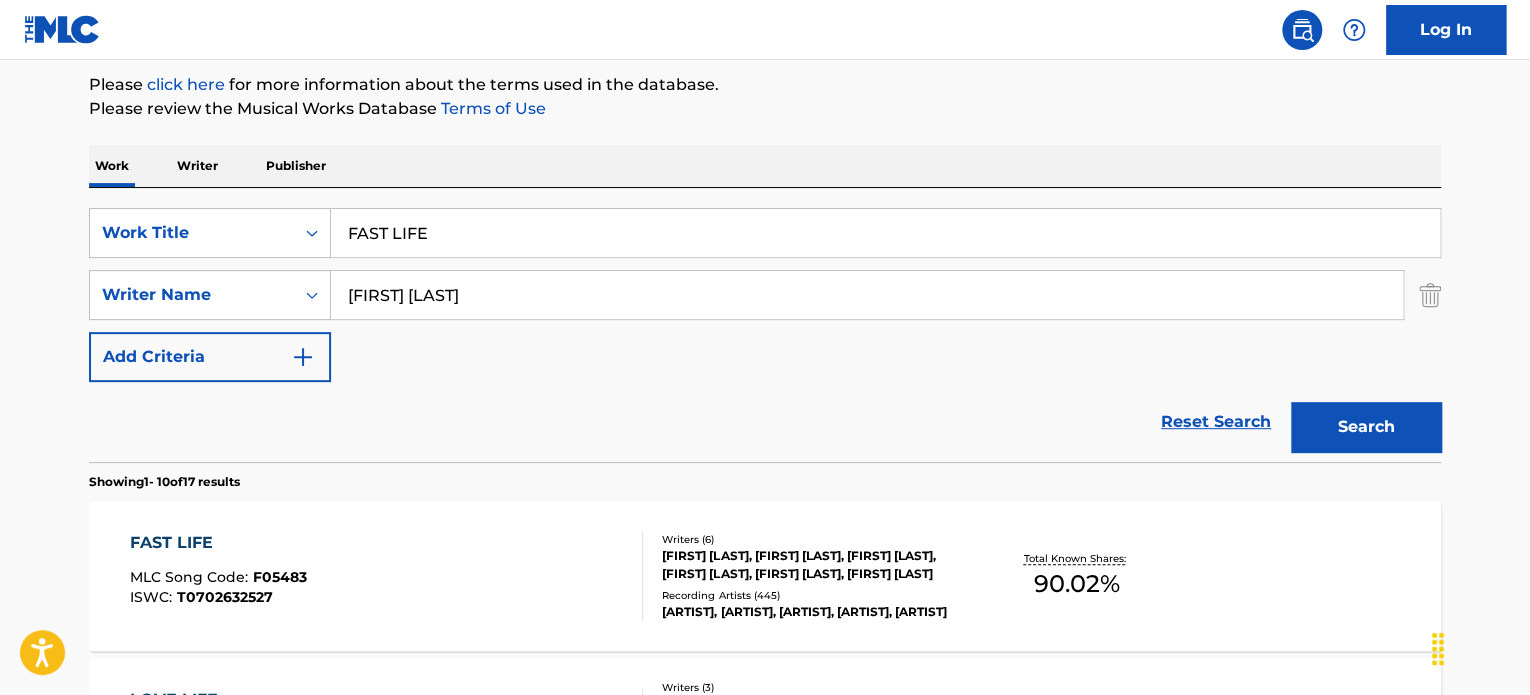 paste on "Dreams" 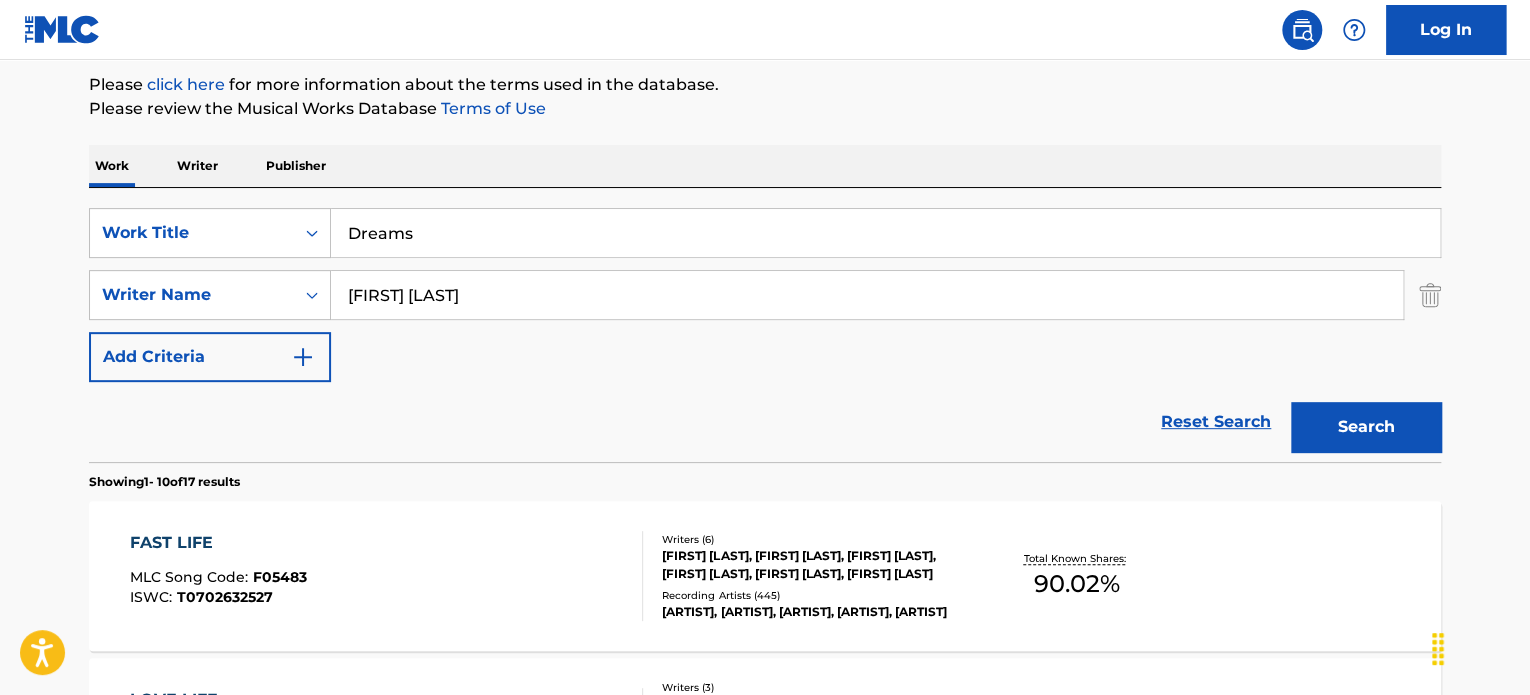 type on "Dreams" 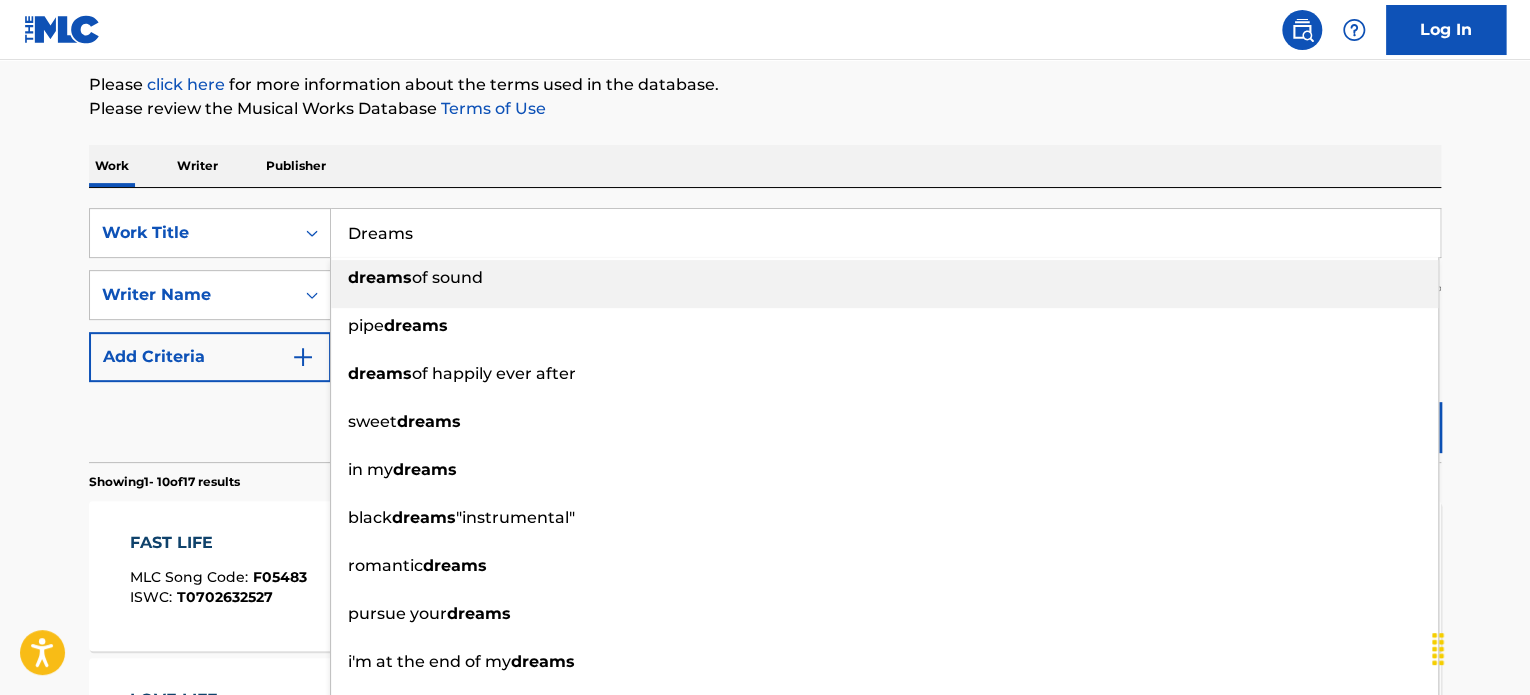click on "The MLC Public Work Search The accuracy and completeness of The MLC's data is determined solely by our Members. It is not an authoritative source for recording information. Please click here for more information about the terms used in the database. Please review the Musical Works Database Terms of Use Work Writer Publisher SearchWithCriteriad49982a9-1a3b-43c0-99b6-24fc9ce7c2f4 Work Title Dreams dreams of sound pipe dreams dreams of happily ever after sweet dreams in my dreams black dreams "instrumental" romantic dreams pursue your dreams i'm at the end of my dreams wet dreams SearchWithCriteriaef8bb3e9-d1bc-4c6a-aee5-2f32d9715ec5 Writer Name [FIRST] [LAST] Add Criteria Reset Search Search Showing 1 - 10 of 17 results FAST LIFE MLC Song Code : F05483 ISWC : T0702632527 Writers ( 6 ) [LAST]. [LAST], [FIRST] [LAST], [FIRST] [LAST], [FIRST] [LAST], [FIRST] [LAST] Recording Artists ( 445 ) [ARTIST] [ARTIST], [ARTIST] [ARTIST], [ARTIST] [ARTIST], [ARTIST] [ARTIST], [ARTIST] [ARTIST] Total Known Shares: 90.02 % : ISWC" at bounding box center (765, 1000) 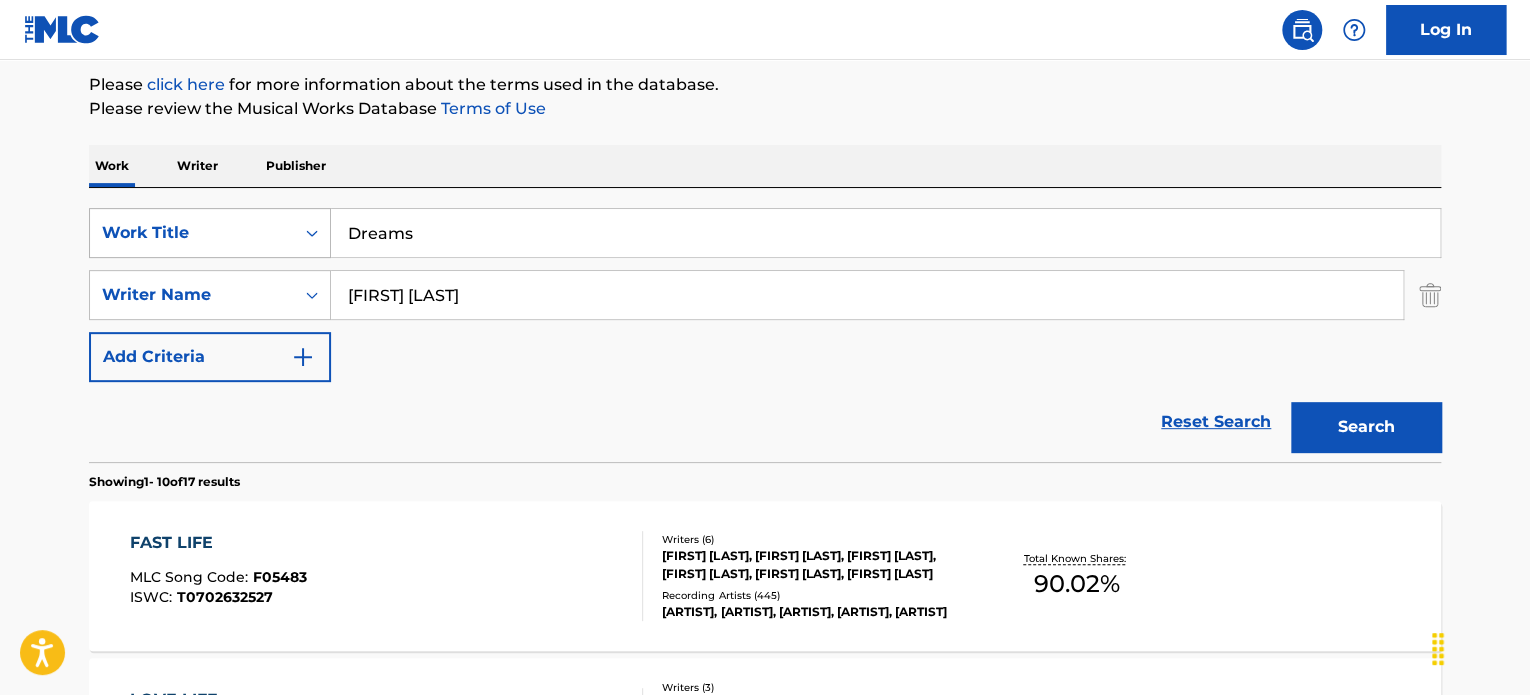 drag, startPoint x: 557, startPoint y: 295, endPoint x: 117, endPoint y: 247, distance: 442.61044 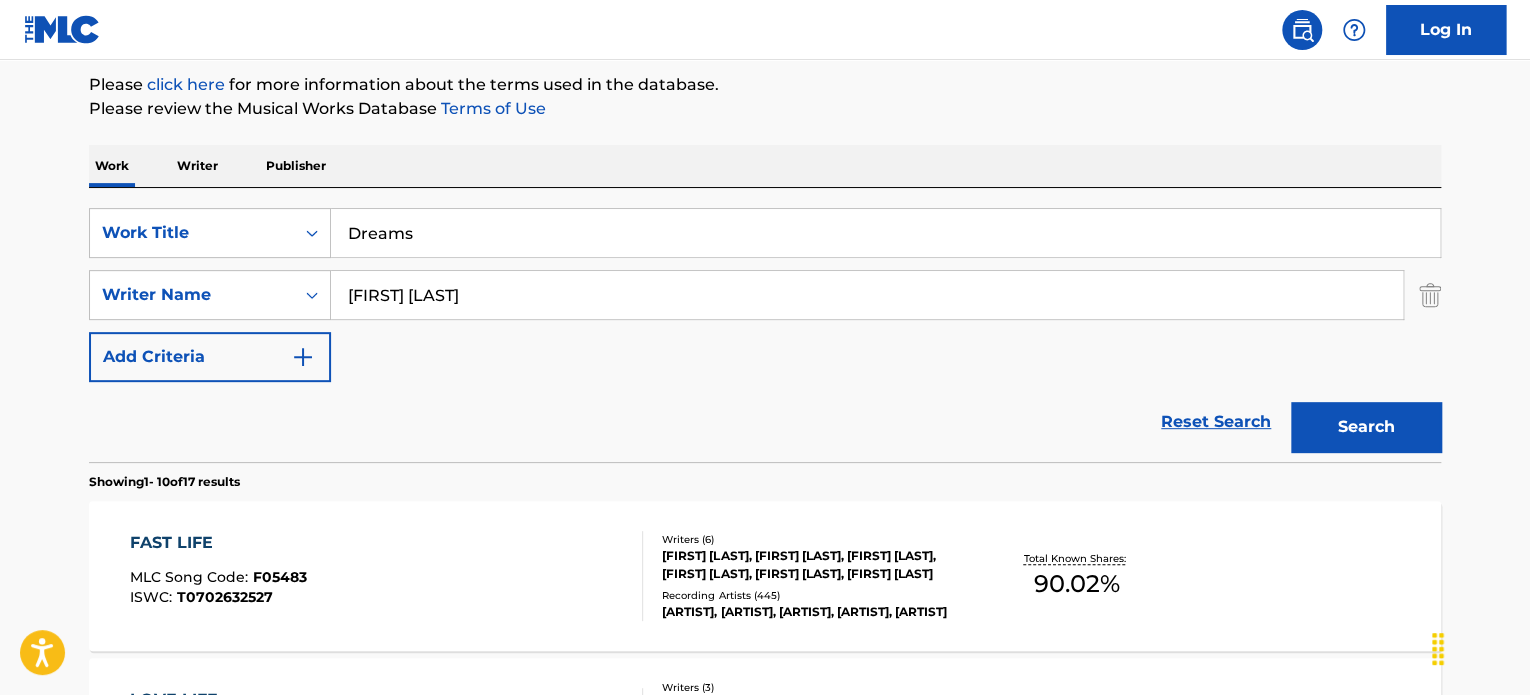 paste on "[FIRST] [LAST]" 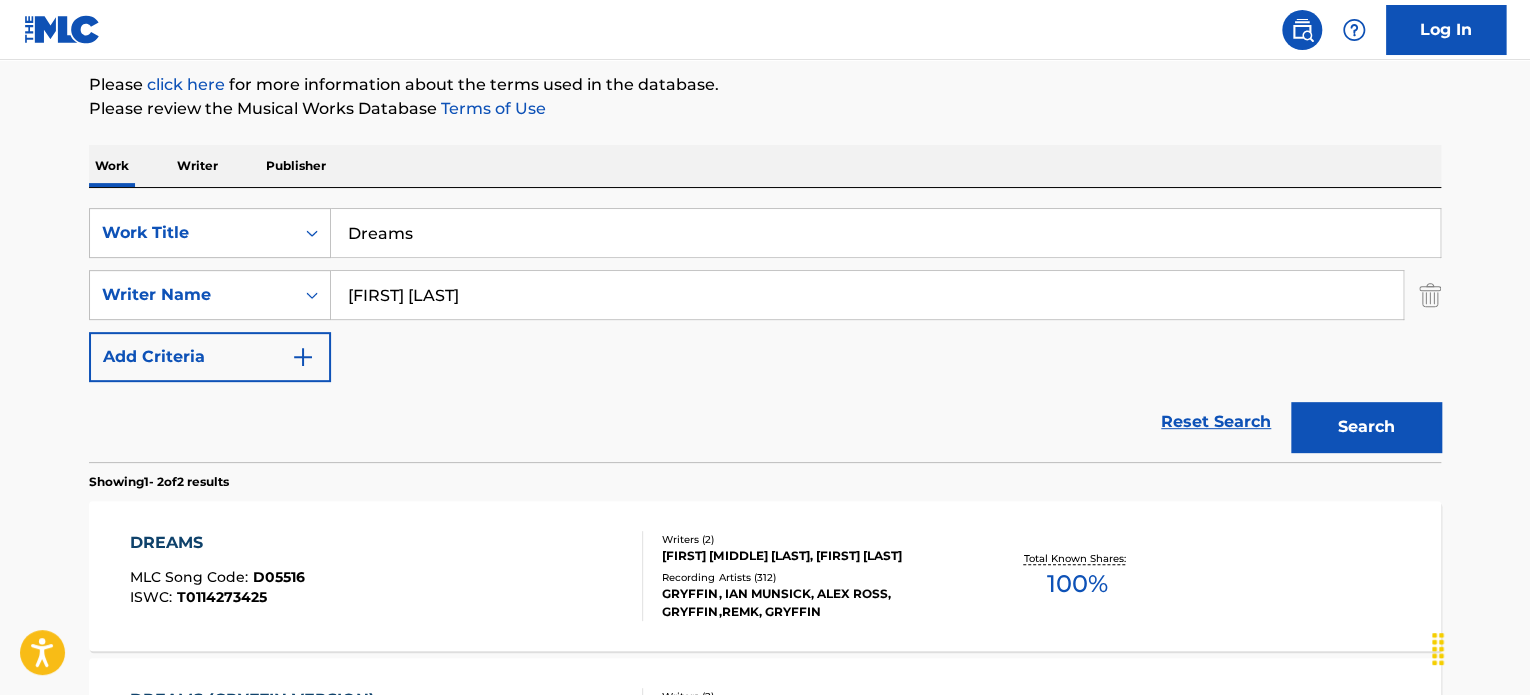 scroll, scrollTop: 404, scrollLeft: 0, axis: vertical 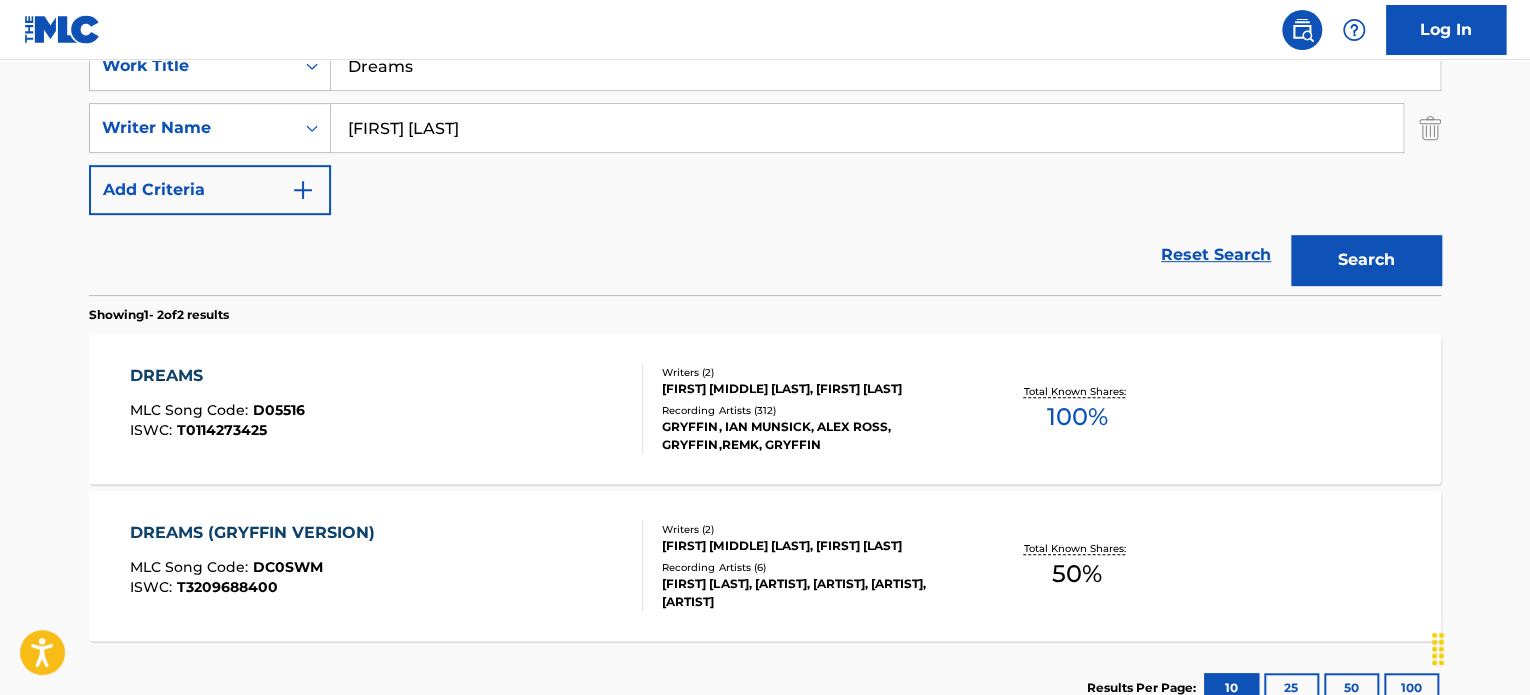 click on "[FIRST] [MIDDLE] [LAST], [FIRST] [LAST]" at bounding box center (813, 389) 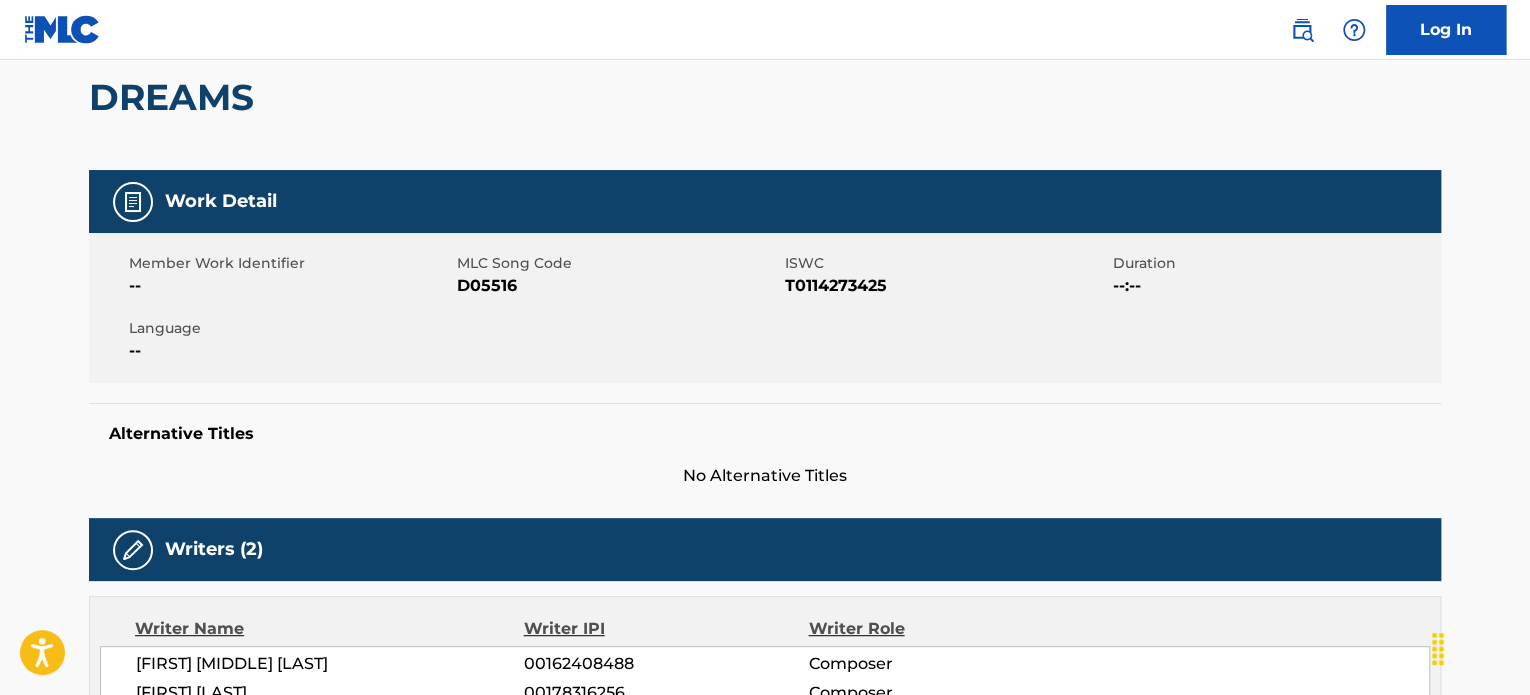 scroll, scrollTop: 0, scrollLeft: 0, axis: both 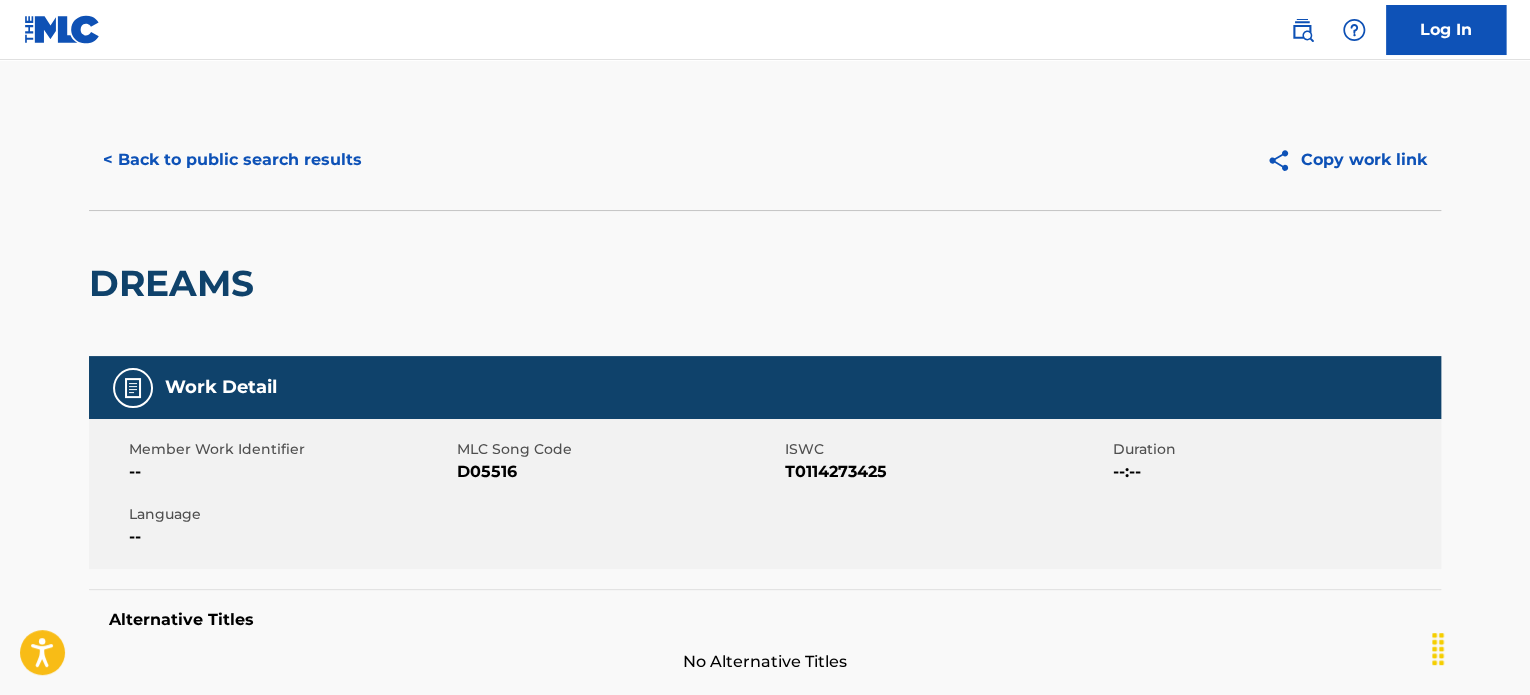 click on "< Back to public search results" at bounding box center [232, 160] 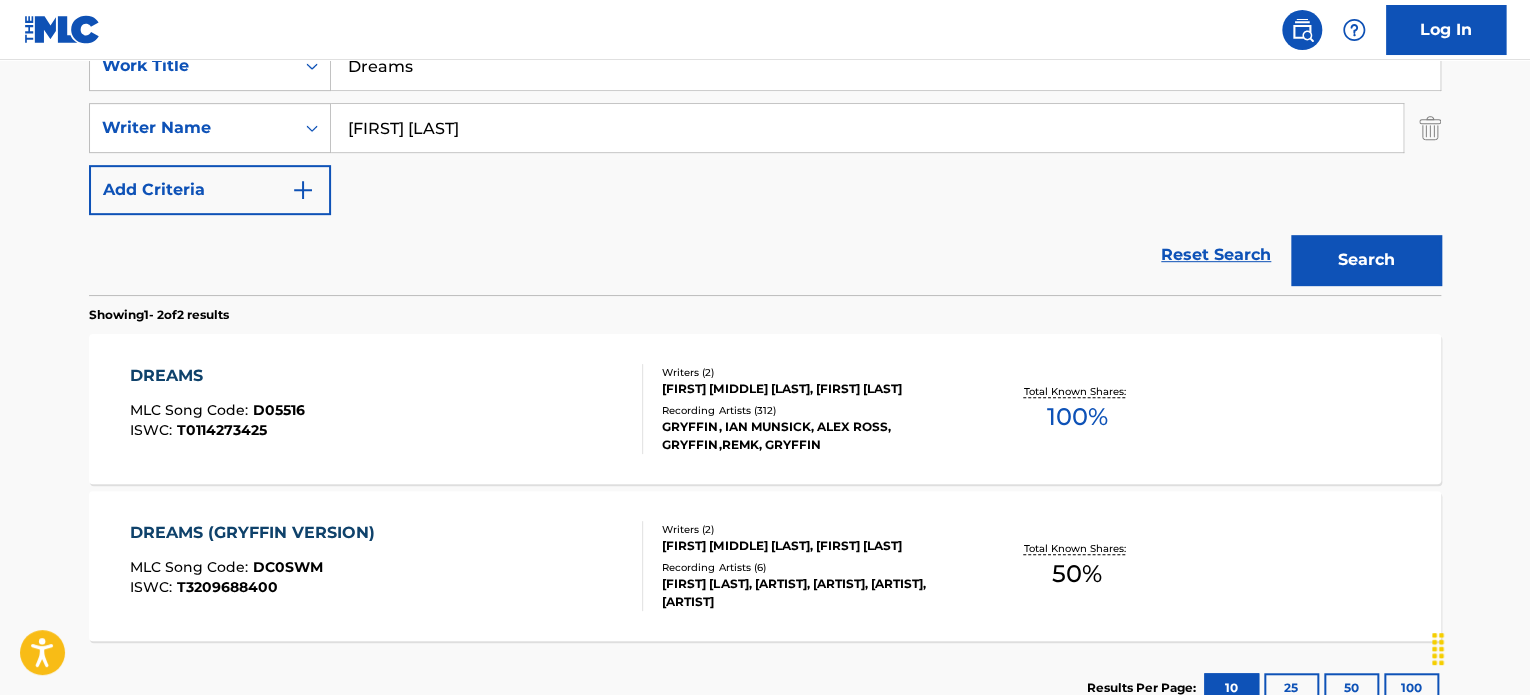 click on "SearchWithCriteriad49982a9-1a3b-43c0-99b6-24fc9ce7c2f4 Work Title RACE SearchWithCriteriaef8bb3e9-d1bc-4c6a-aee5-2f32d9715ec5 Writer Name [FIRST] [LAST] Add Criteria Reset Search Search" at bounding box center (765, 128) 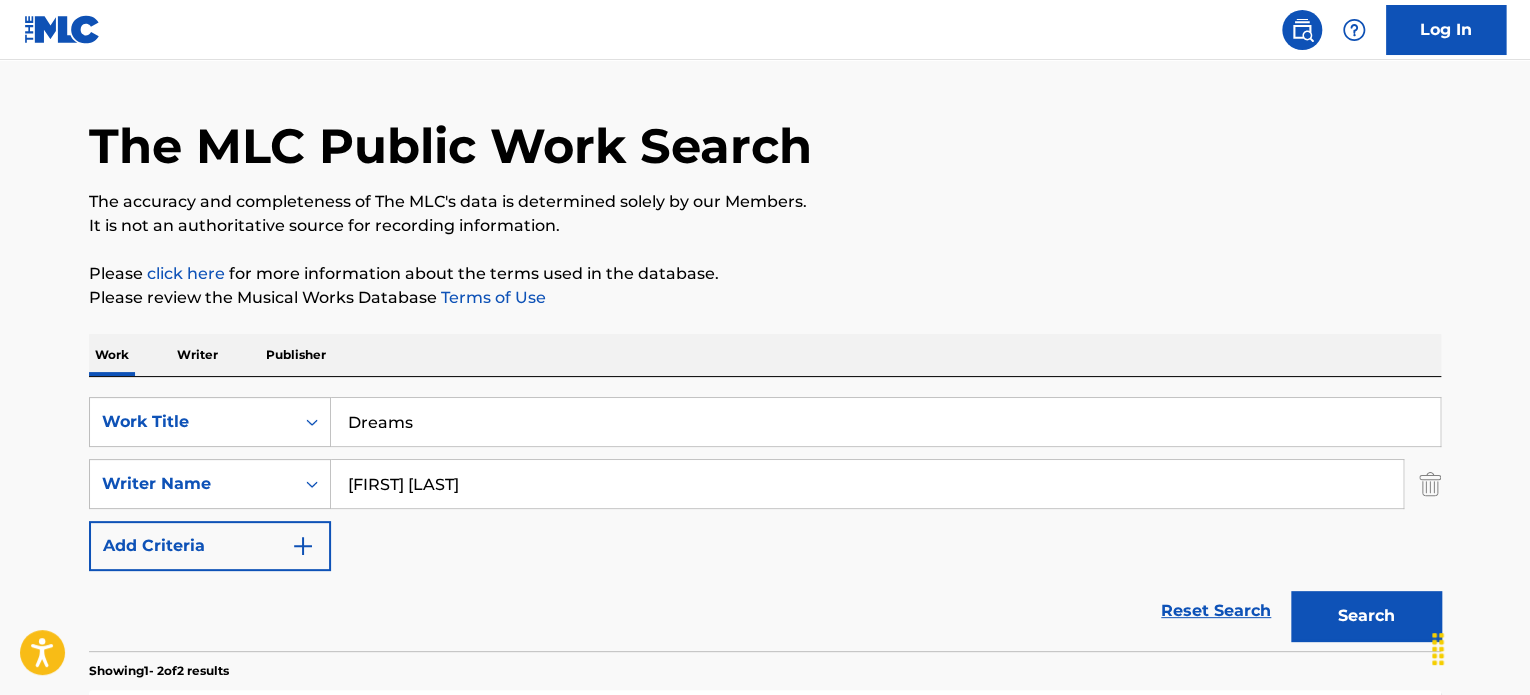 scroll, scrollTop: 0, scrollLeft: 0, axis: both 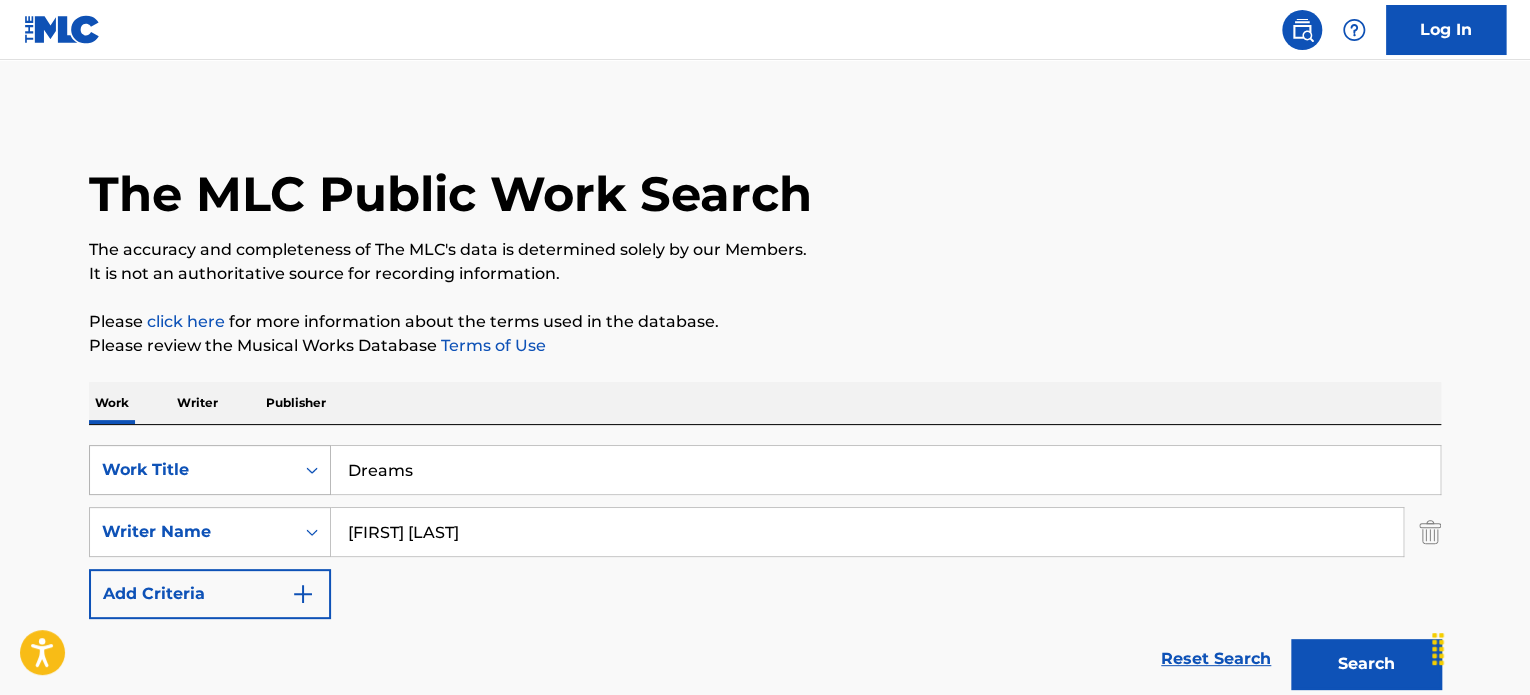 click on "SearchWithCriteriad49982a9-1a3b-43c0-99b6-24fc9ce7c2f4 Work Title Dreams" at bounding box center [765, 470] 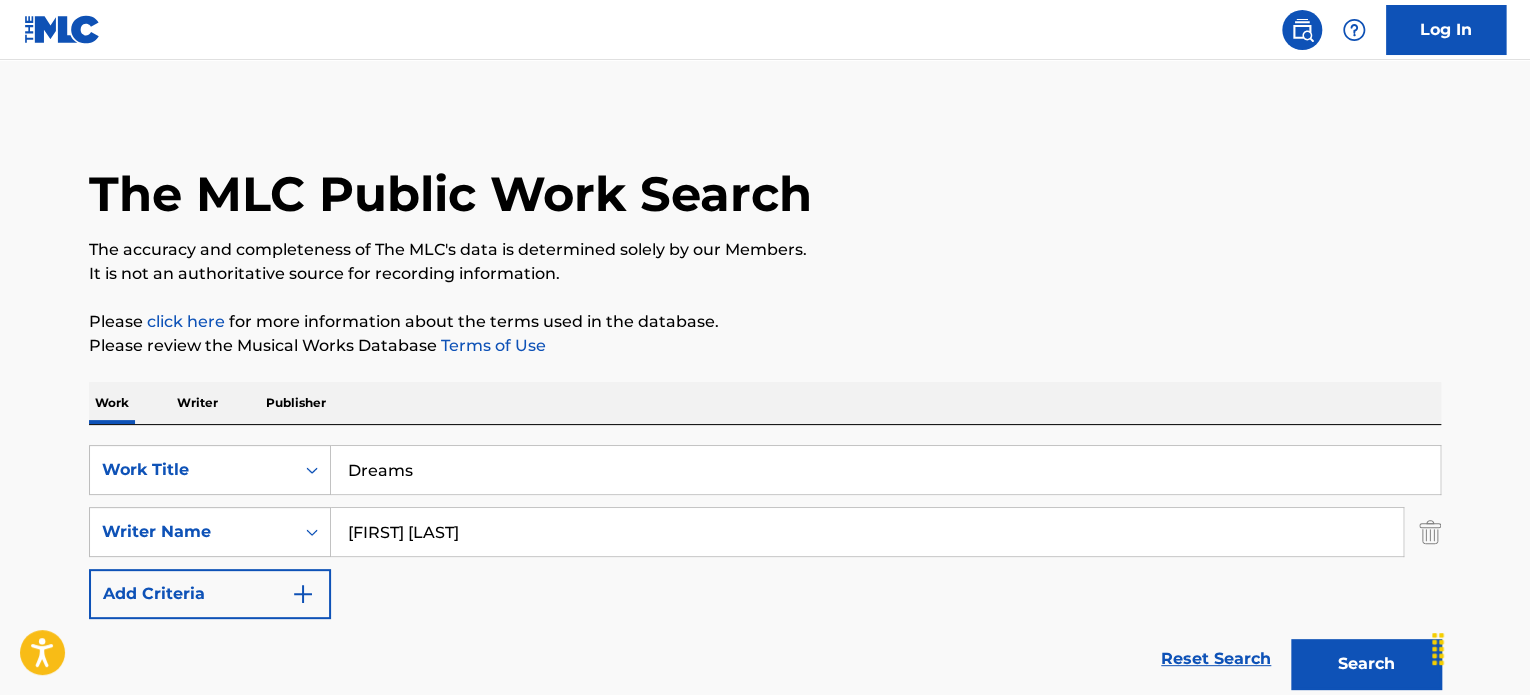 paste on "Call Me" 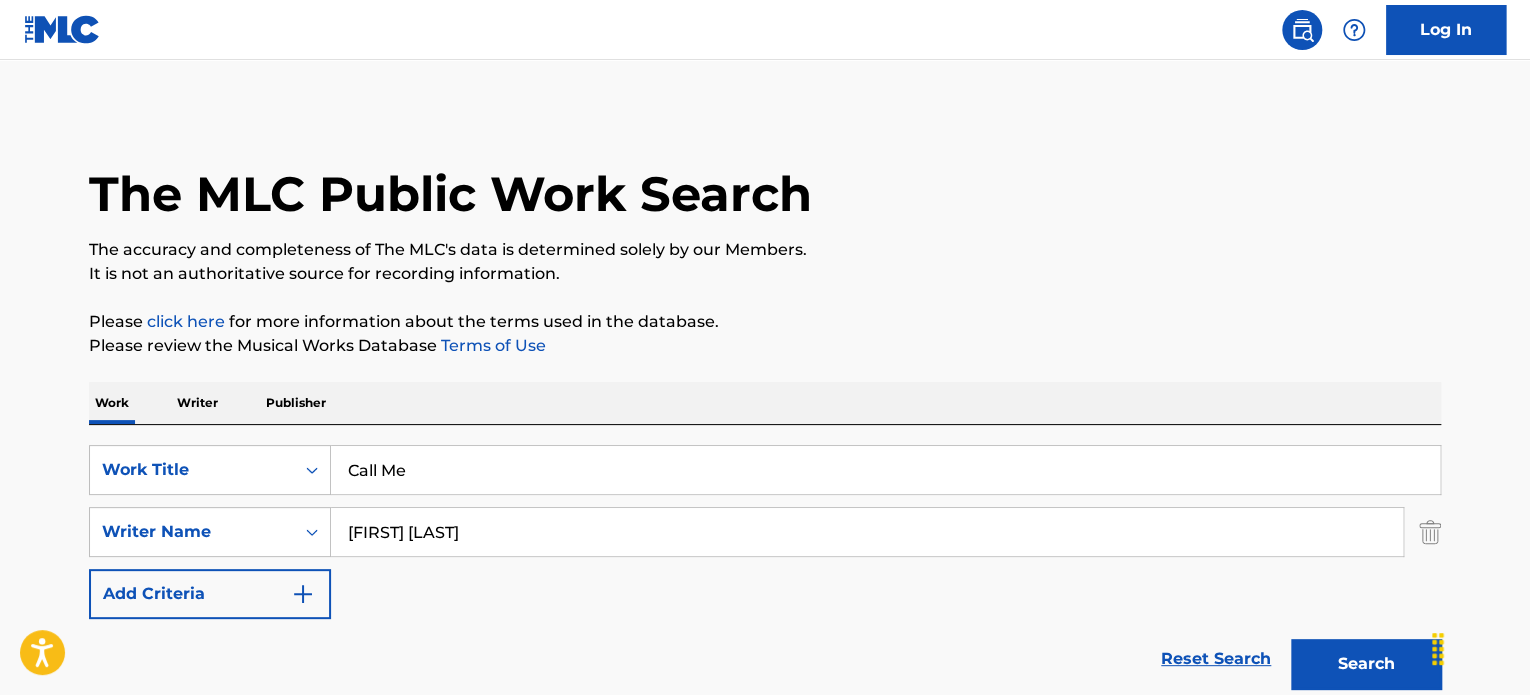 type on "Call Me" 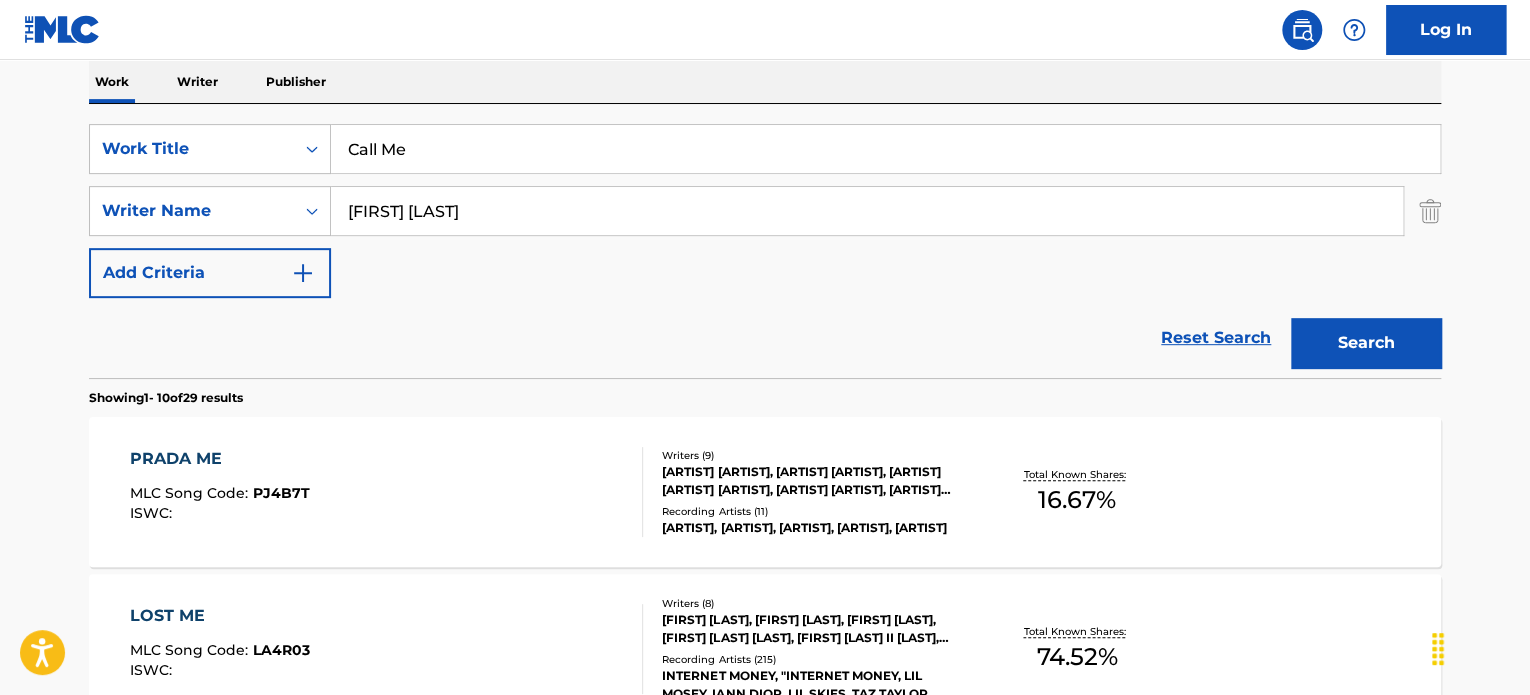 scroll, scrollTop: 237, scrollLeft: 0, axis: vertical 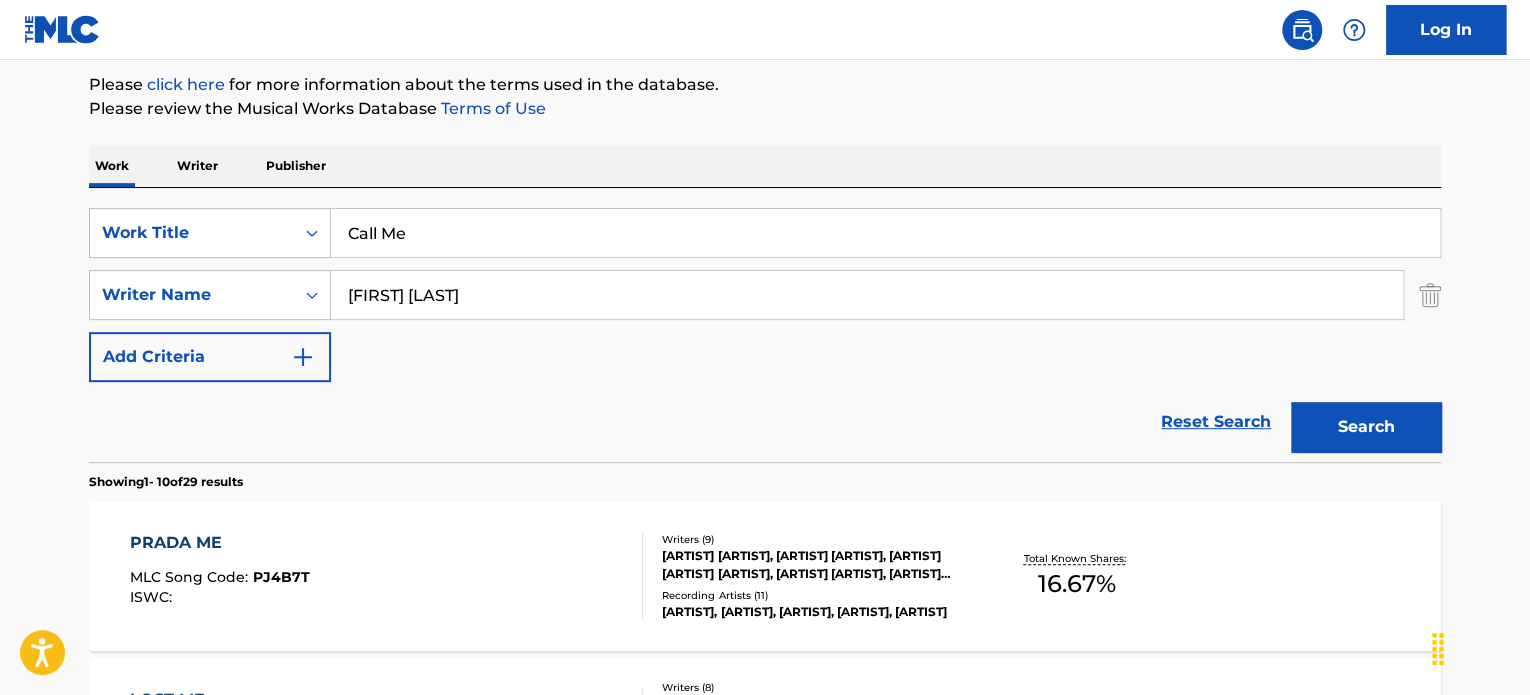 drag, startPoint x: 480, startPoint y: 280, endPoint x: 0, endPoint y: 300, distance: 480.41647 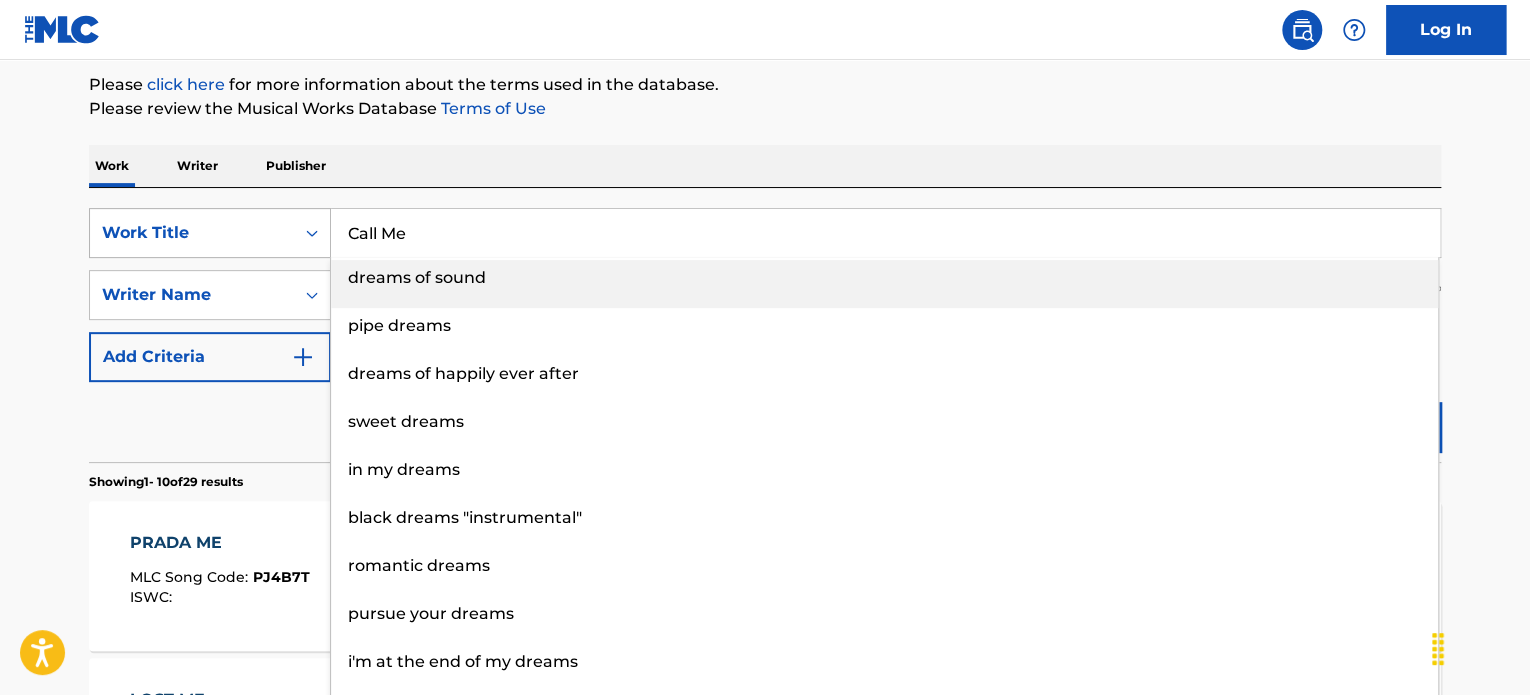 drag, startPoint x: 454, startPoint y: 213, endPoint x: 282, endPoint y: 226, distance: 172.49059 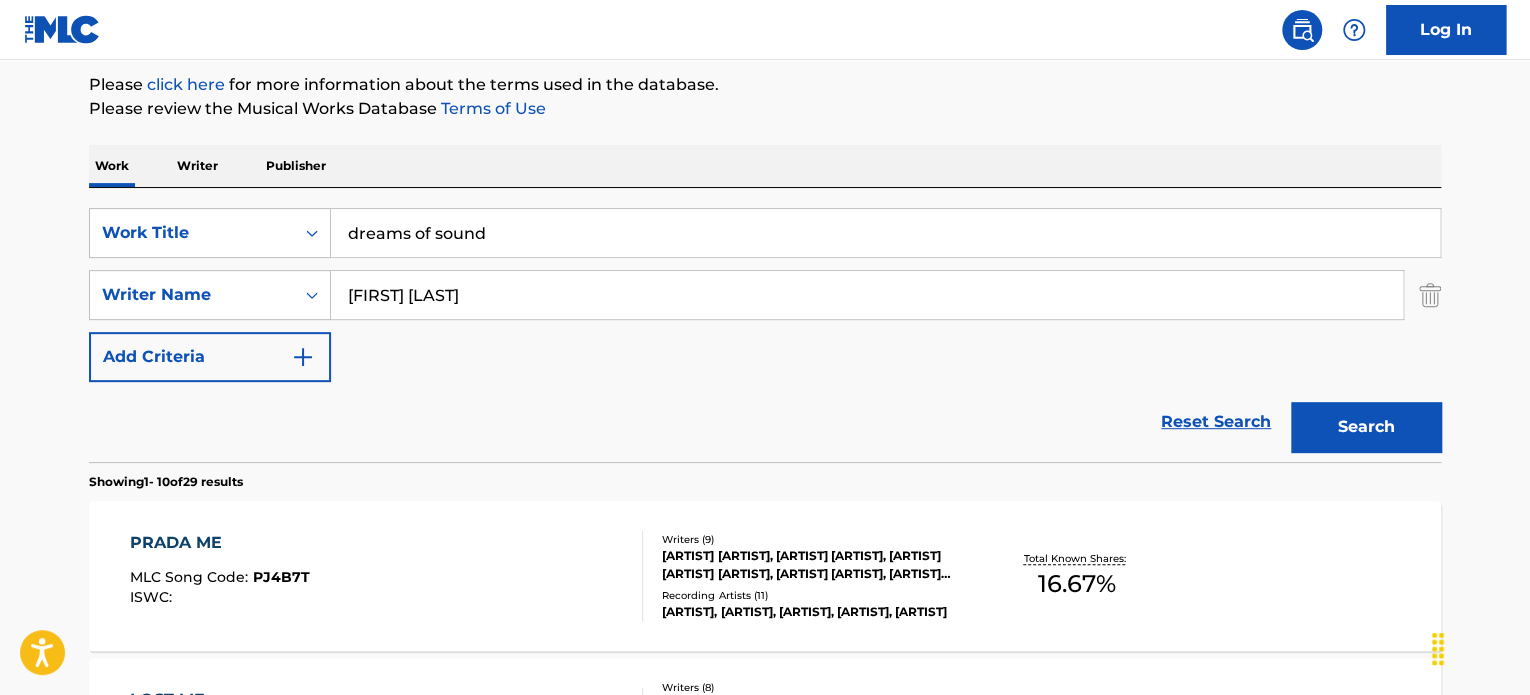 click on "Reset Search Search" at bounding box center (765, 422) 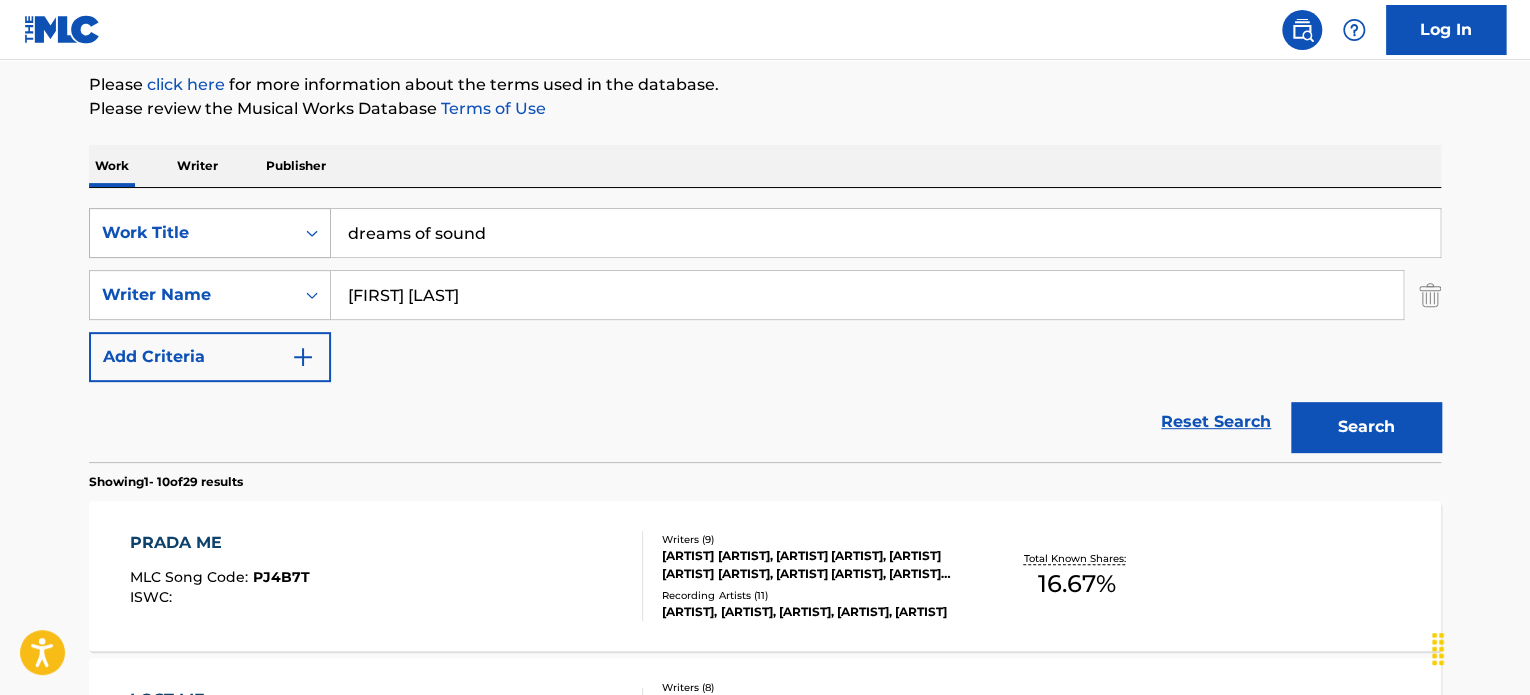 drag, startPoint x: 564, startPoint y: 214, endPoint x: 125, endPoint y: 219, distance: 439.02847 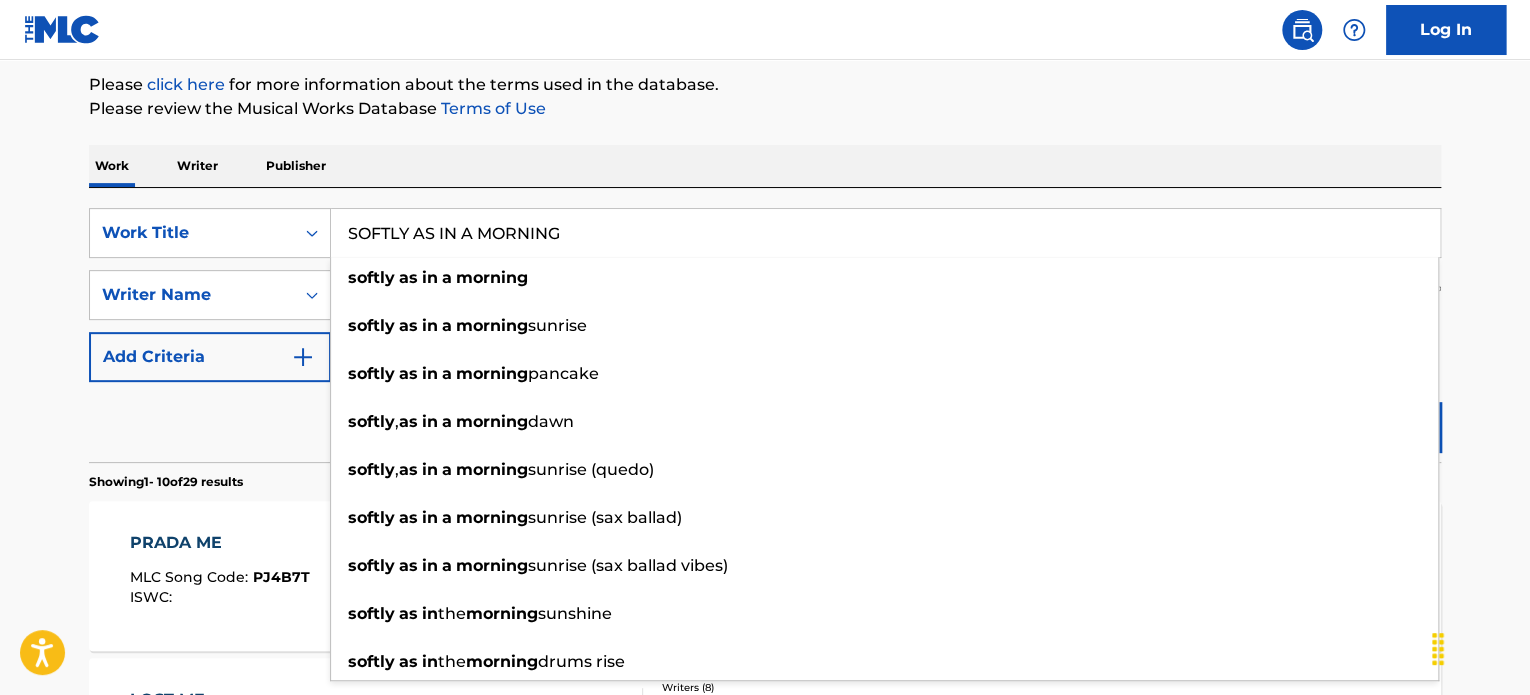type on "SOFTLY AS IN A MORNING" 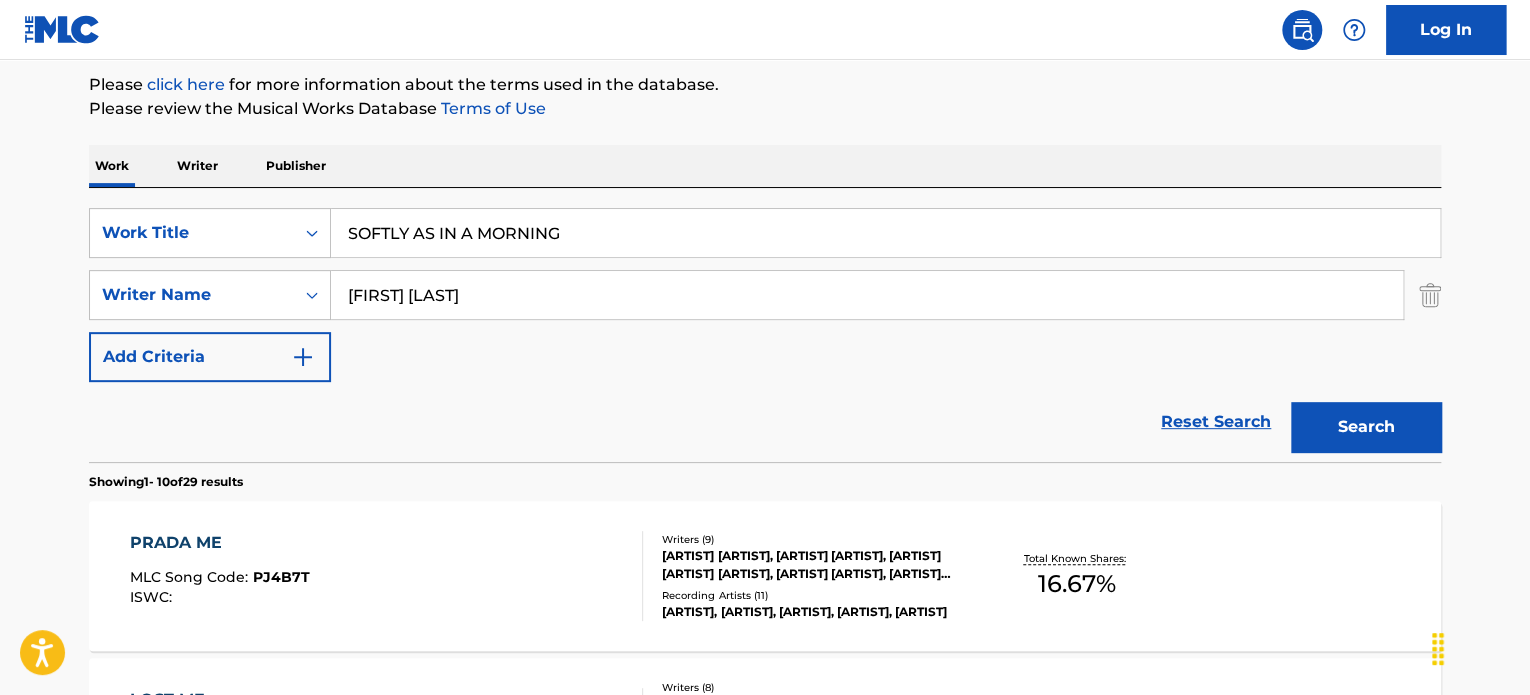 click on "The MLC Public Work Search The accuracy and completeness of The MLC's data is determined solely by our Members. It is not an authoritative source for recording information. Please   click here   for more information about the terms used in the database. Please review the Musical Works Database   Terms of Use Work Writer Publisher SearchWithCriteriad49982a9-1a3b-43c0-99b6-24fc9ce7c2f4 Work Title SOFTLY AS IN A MORNING SearchWithCriteriaef8bb3e9-d1bc-4c6a-aee5-2f32d9715ec5 Writer Name [FIRST] [LAST] Add Criteria Reset Search Search Showing  1  -   10  of  29   results   PRADA ME MLC Song Code : PJ4B7T ISWC : Writers ( 9 ) [FIRST] [LAST] JR [LAST], [FIRST] [LAST], [FIRST] [LAST] [LAST], [FIRST] [LAST] [LAST], [FIRST] [LAST] [LAST], [FIRST] [LAST], [FIRST] [LAST] [LAST], [FIRST] [LAST], [FIRST] [LAST] Recording Artists ( 11 ) [FIRST] [LAST], [FIRST] [LAST], [FIRST] [LAST], [FIRST] [LAST], [FIRST] [LAST] Total Known Shares: 16.67 % LOST ME MLC Song Code : LA4R03 ISWC : Writers ( 8 ) Recording Artists ( 215 ) Total Known Shares: 74.52 % HURT ME : HA020I" at bounding box center [765, 1000] 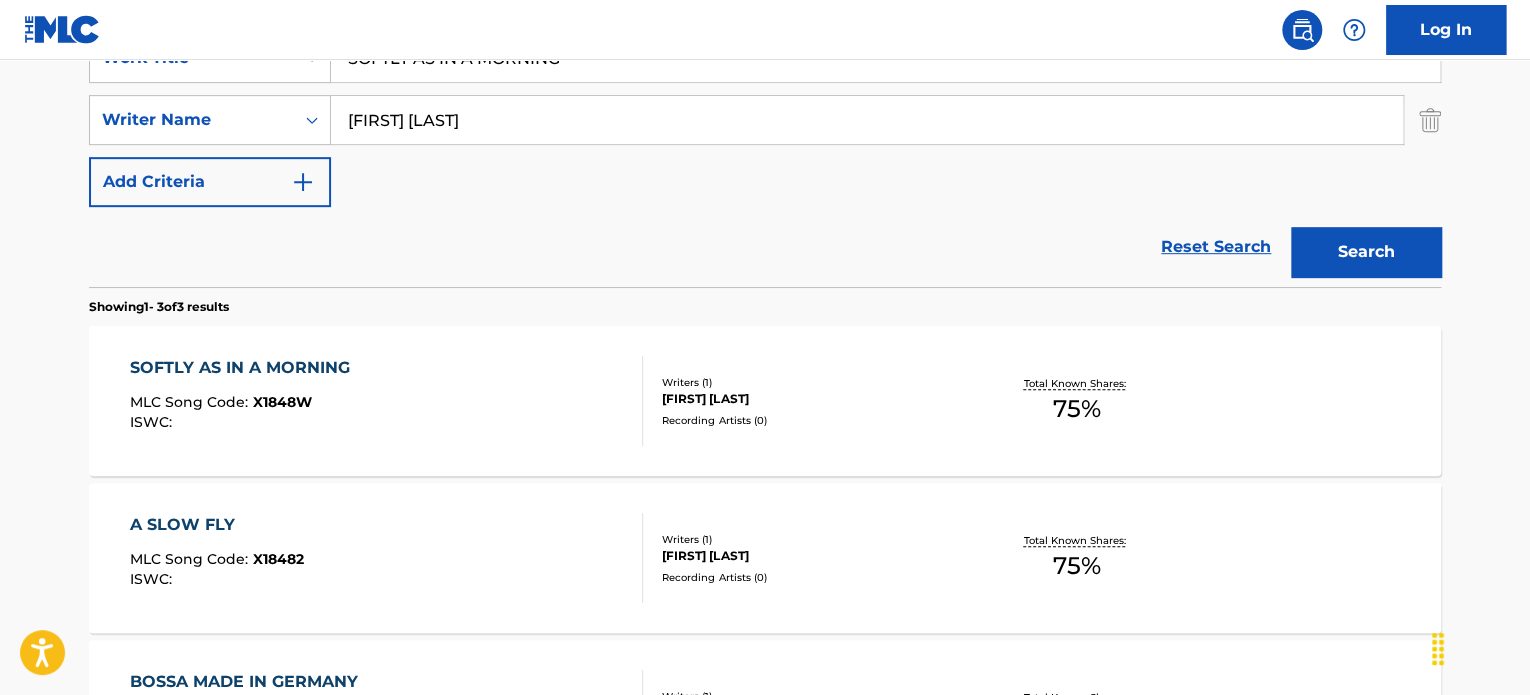 scroll, scrollTop: 571, scrollLeft: 0, axis: vertical 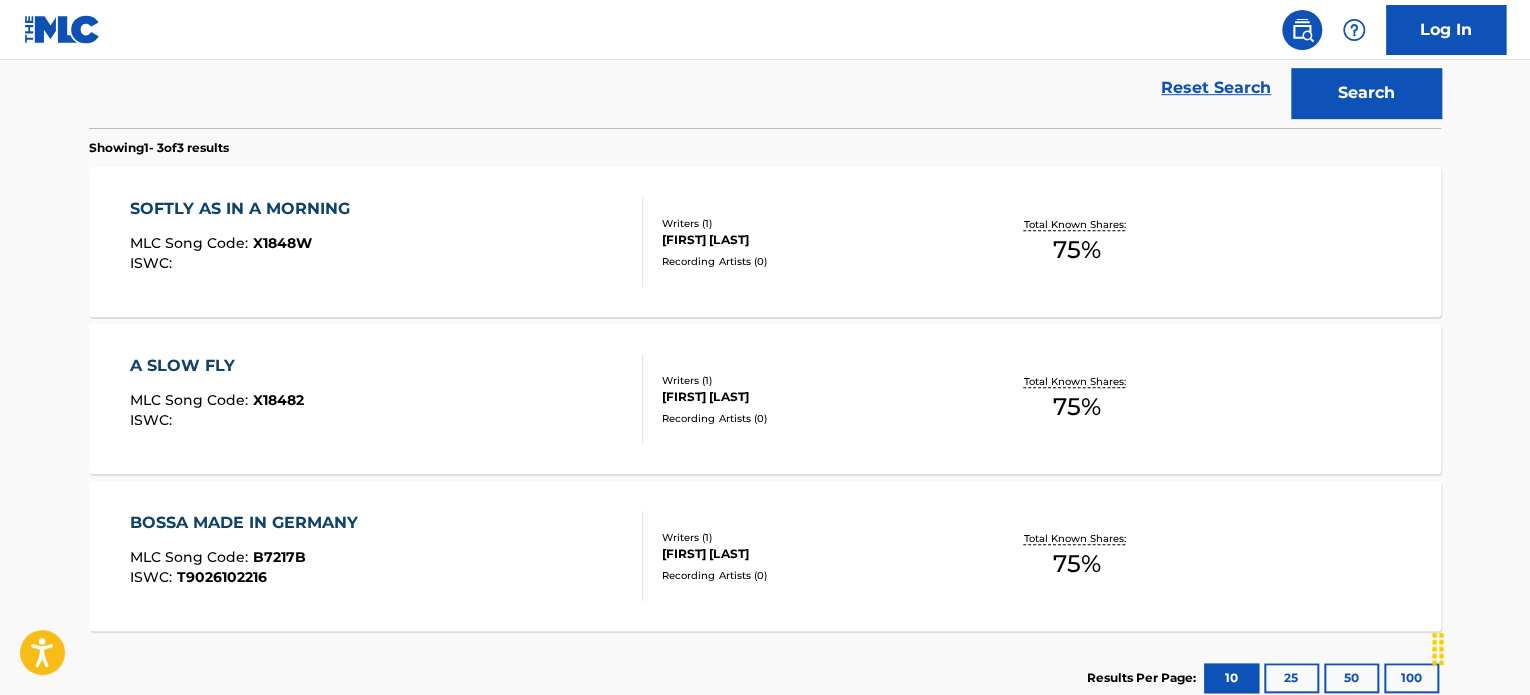 click on "Recording Artists ( 0 )" at bounding box center (813, 261) 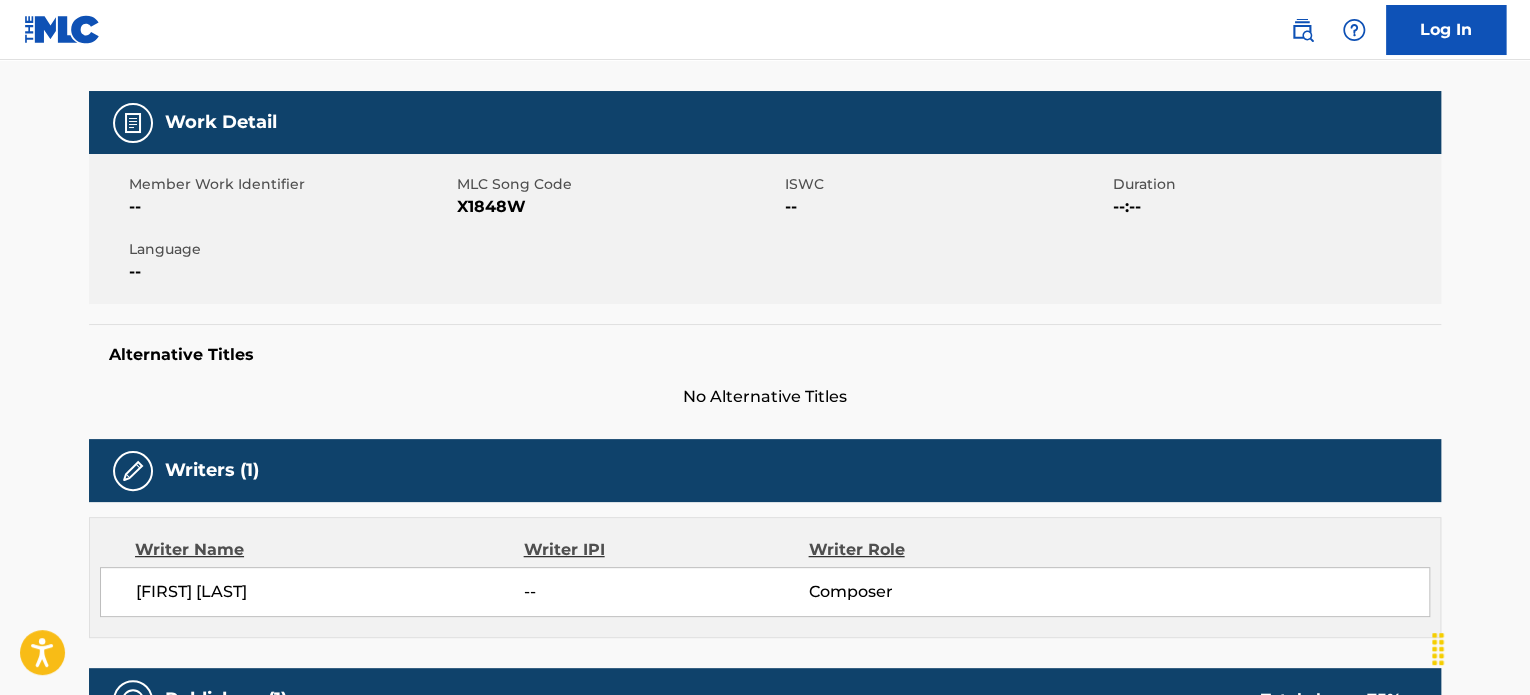 scroll, scrollTop: 0, scrollLeft: 0, axis: both 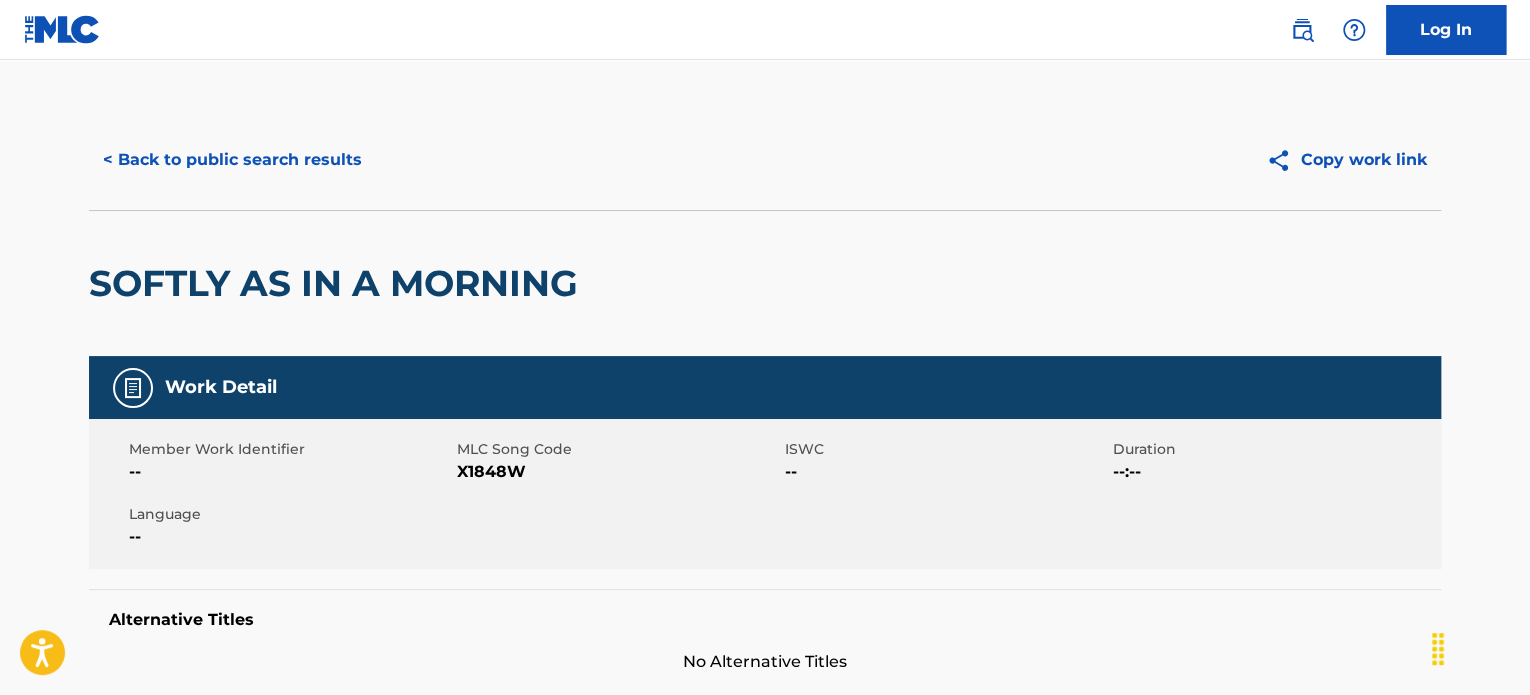 click on "< Back to public search results" at bounding box center [232, 160] 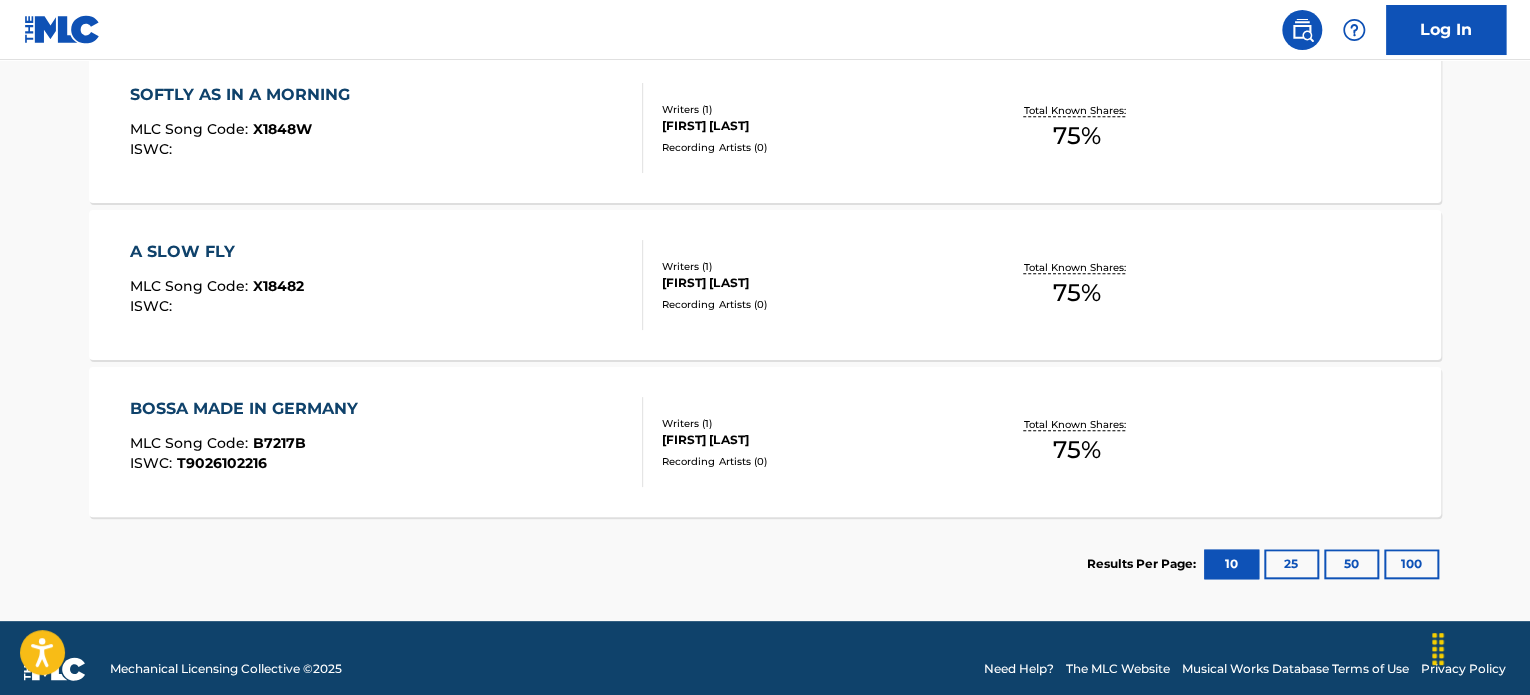 scroll, scrollTop: 0, scrollLeft: 0, axis: both 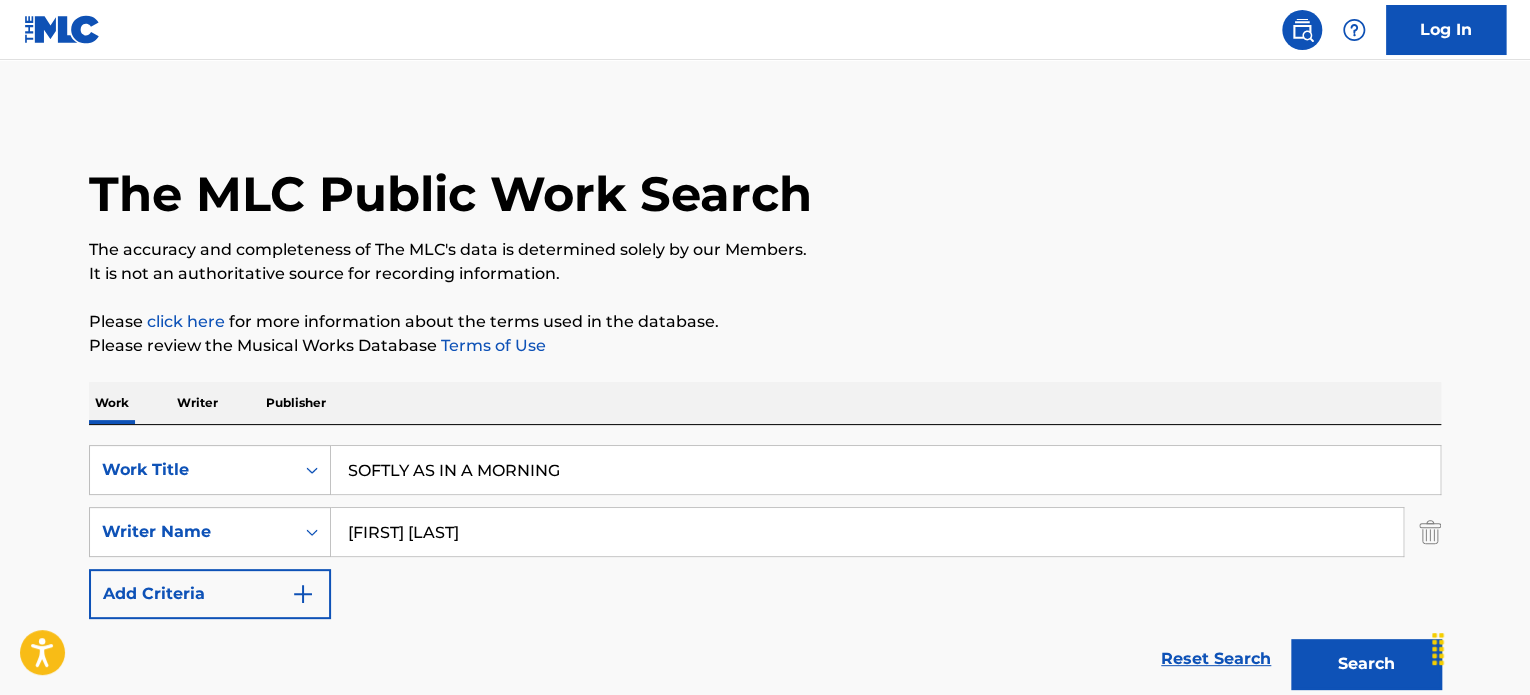 drag, startPoint x: 578, startPoint y: 469, endPoint x: 0, endPoint y: 357, distance: 588.7512 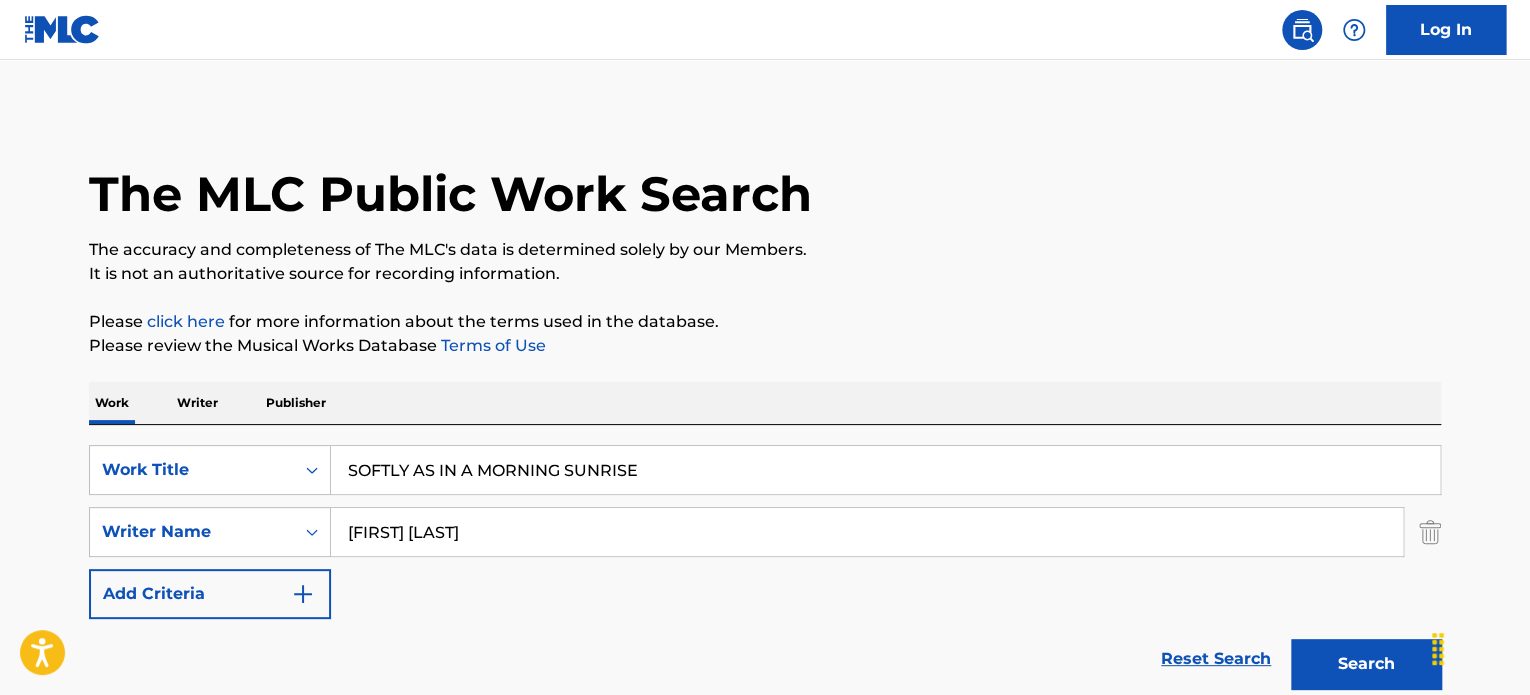 type on "SOFTLY AS IN A MORNING SUNRISE" 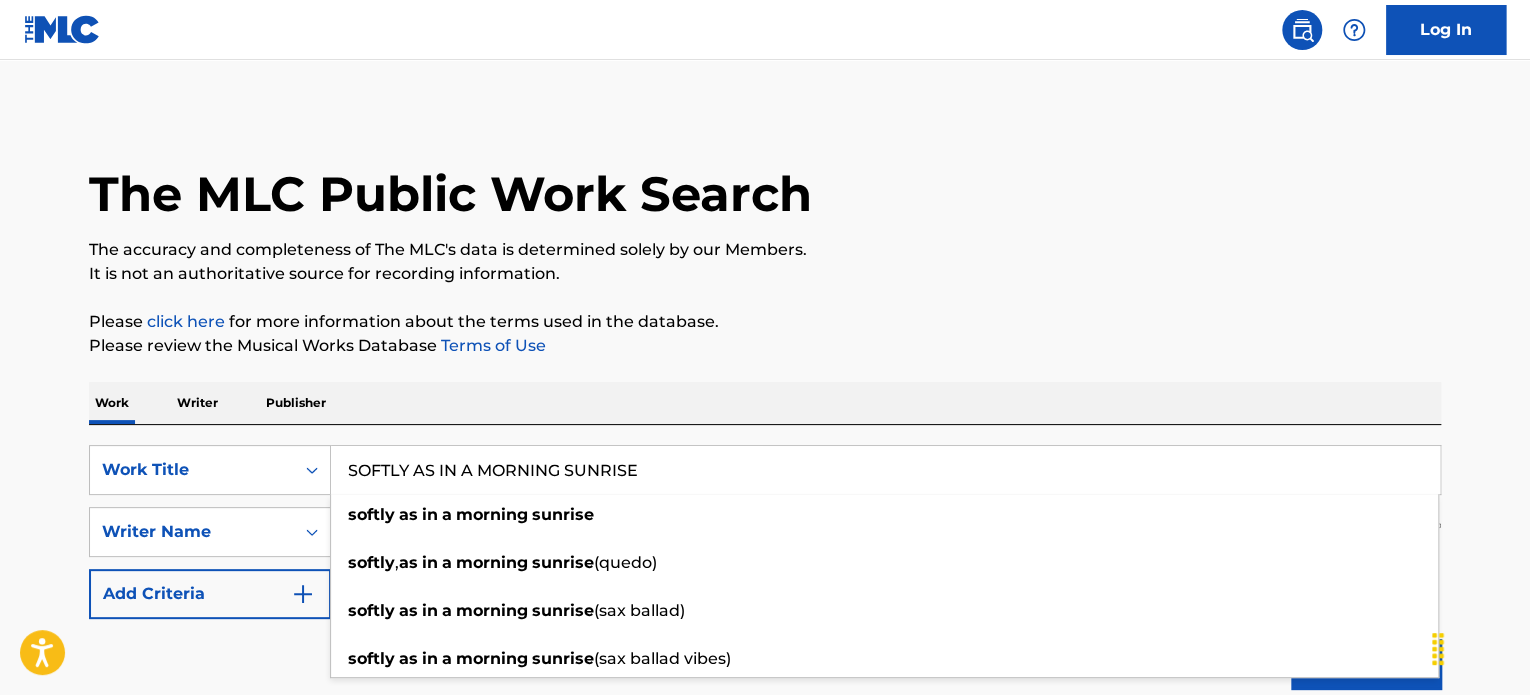 click on "The accuracy and completeness of The MLC's data is determined solely by our Members." at bounding box center (765, 250) 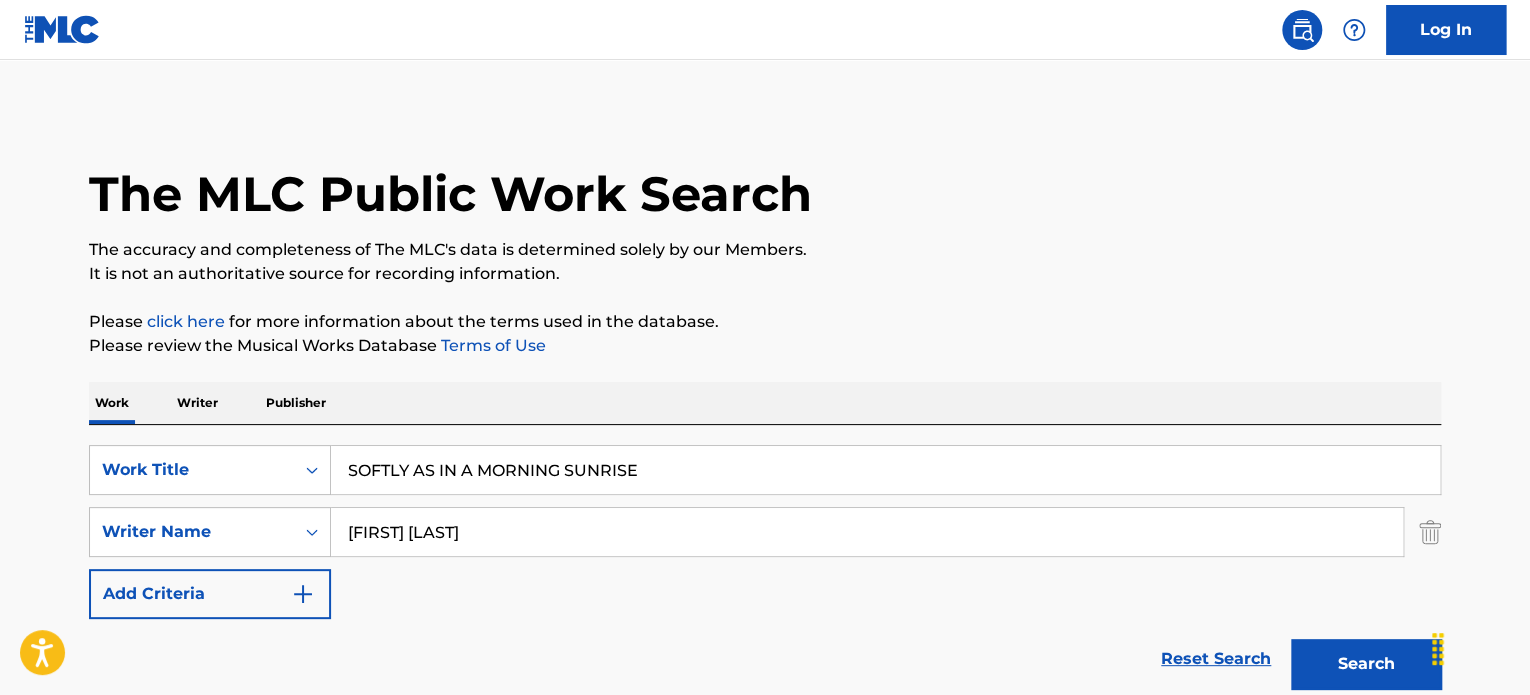 drag, startPoint x: 479, startPoint y: 533, endPoint x: 57, endPoint y: 519, distance: 422.23218 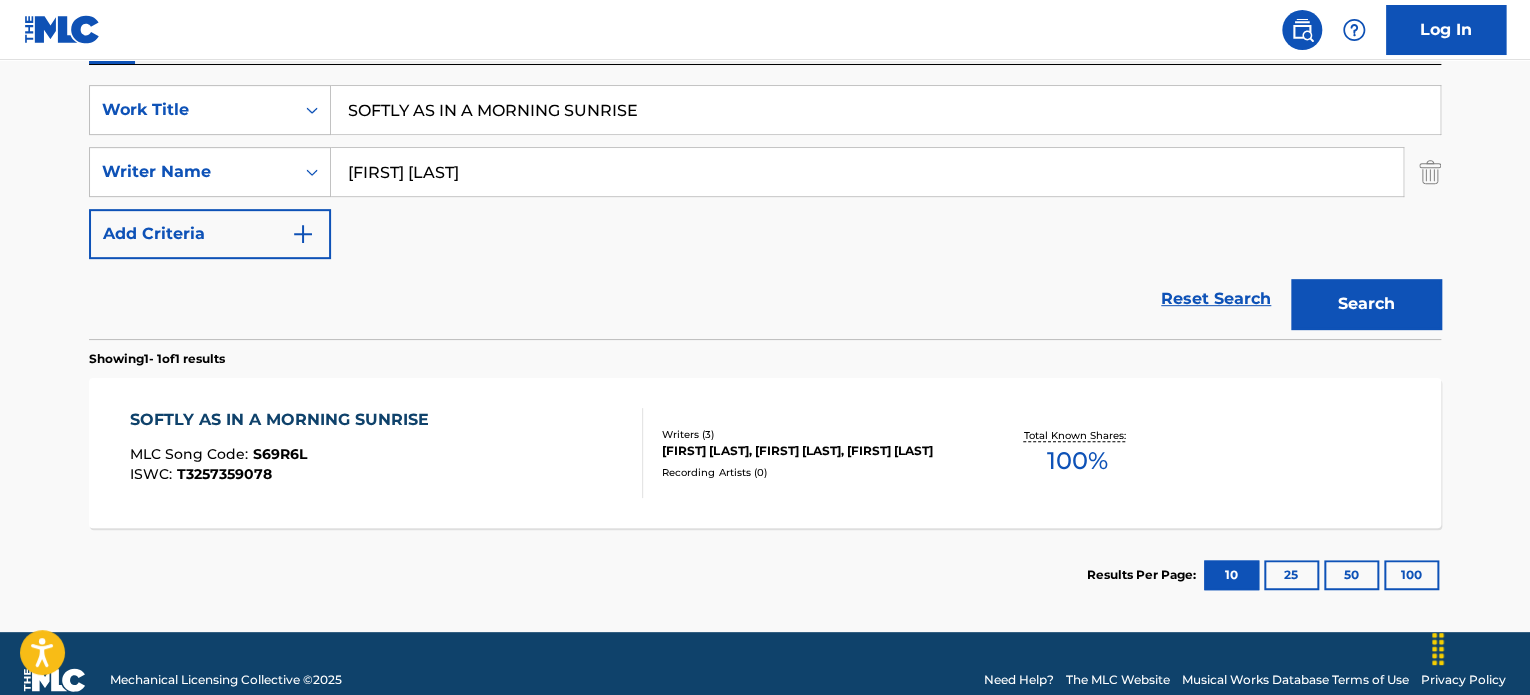scroll, scrollTop: 392, scrollLeft: 0, axis: vertical 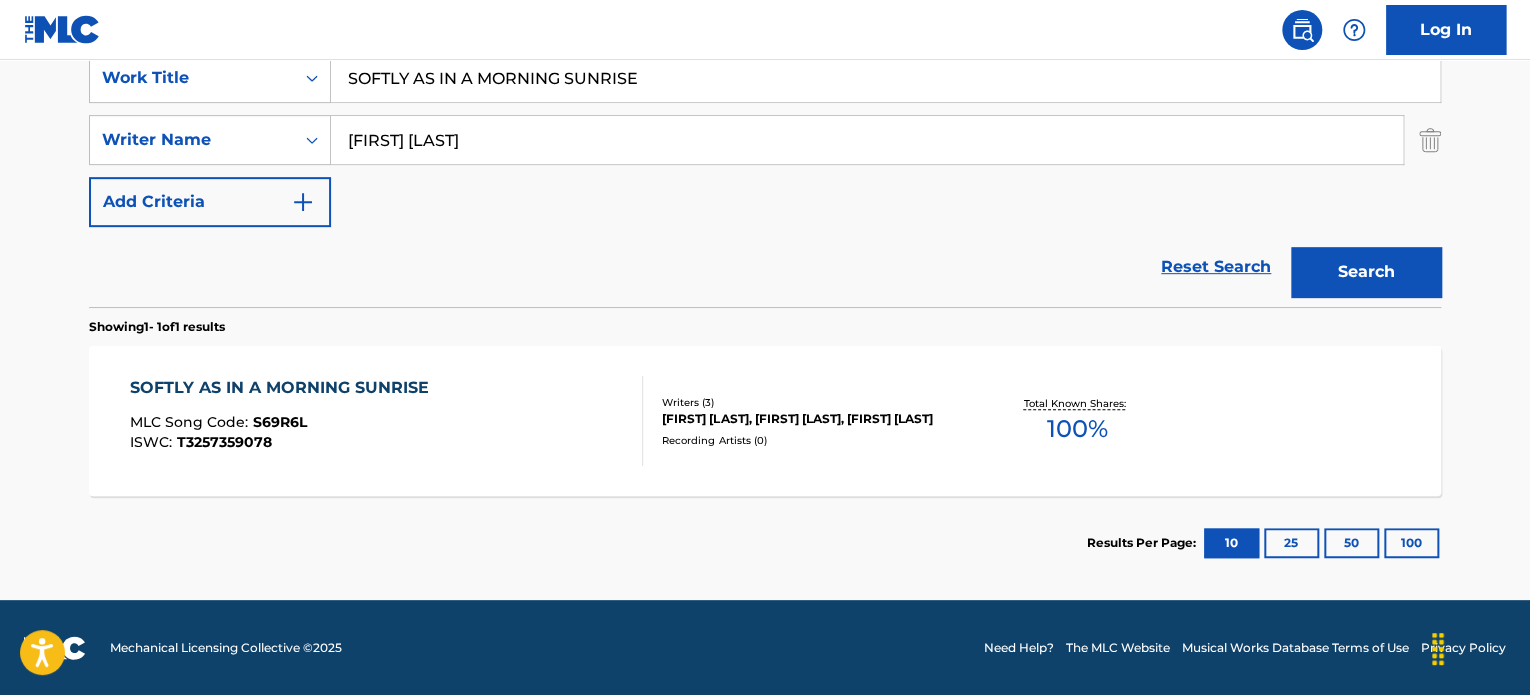 click on "Writers ( 3 ) [FIRST] [LAST], [FIRST] [LAST], [FIRST] [LAST] Recording Artists ( 0 )" at bounding box center (803, 421) 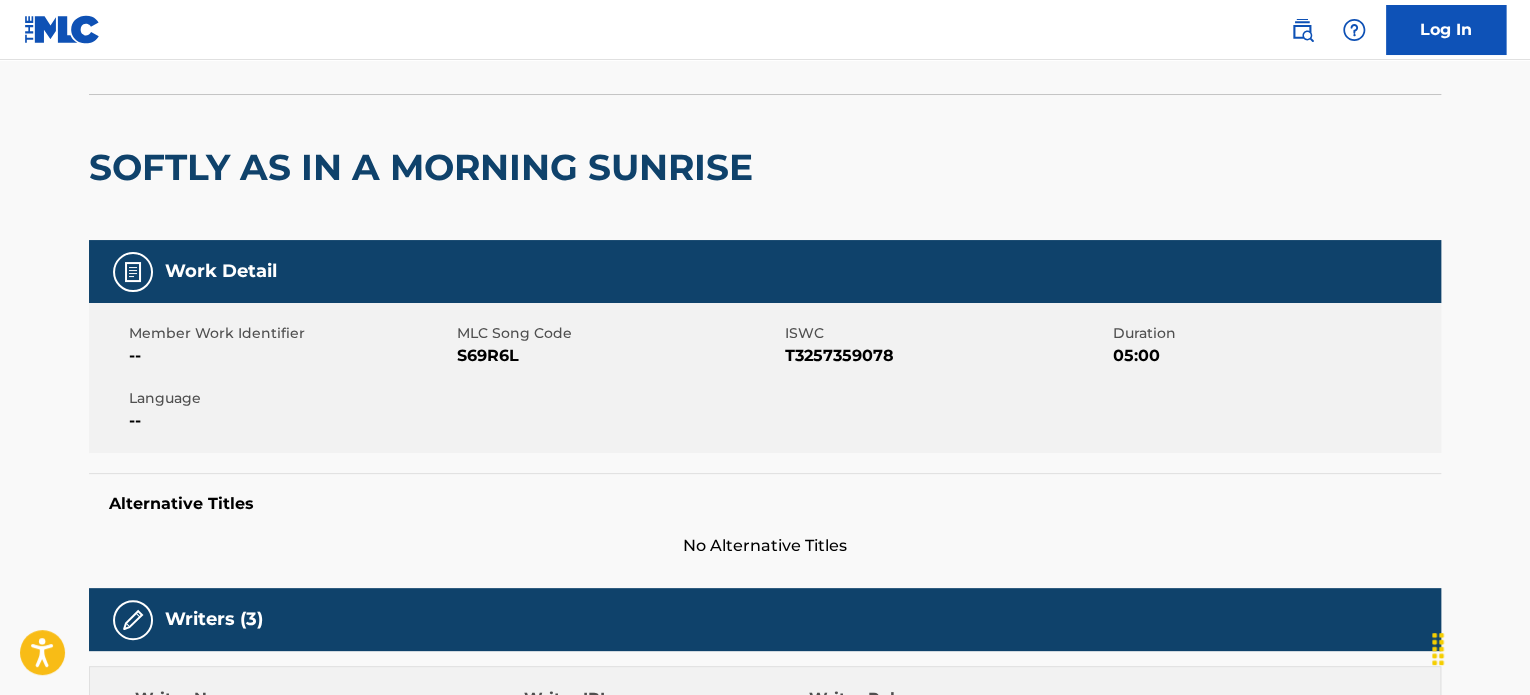 scroll, scrollTop: 0, scrollLeft: 0, axis: both 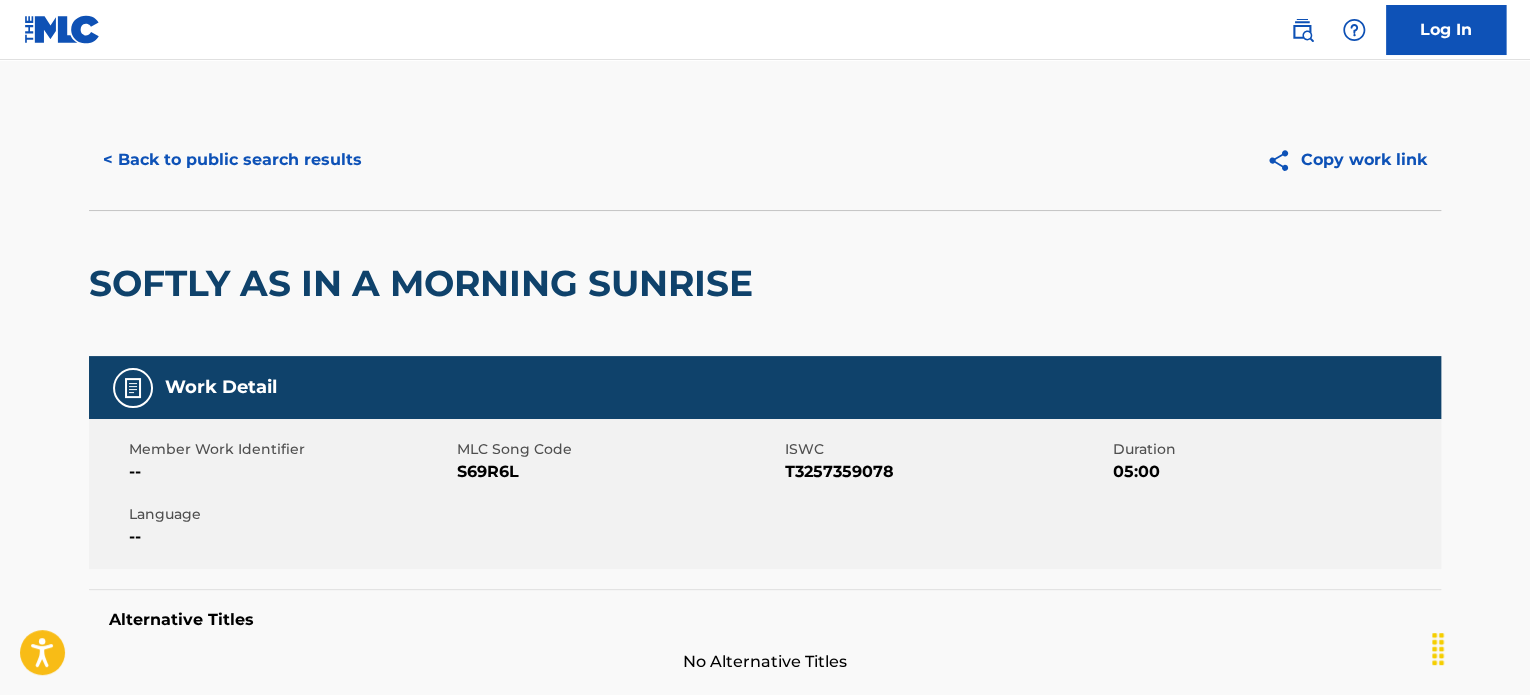click on "< Back to public search results" at bounding box center [232, 160] 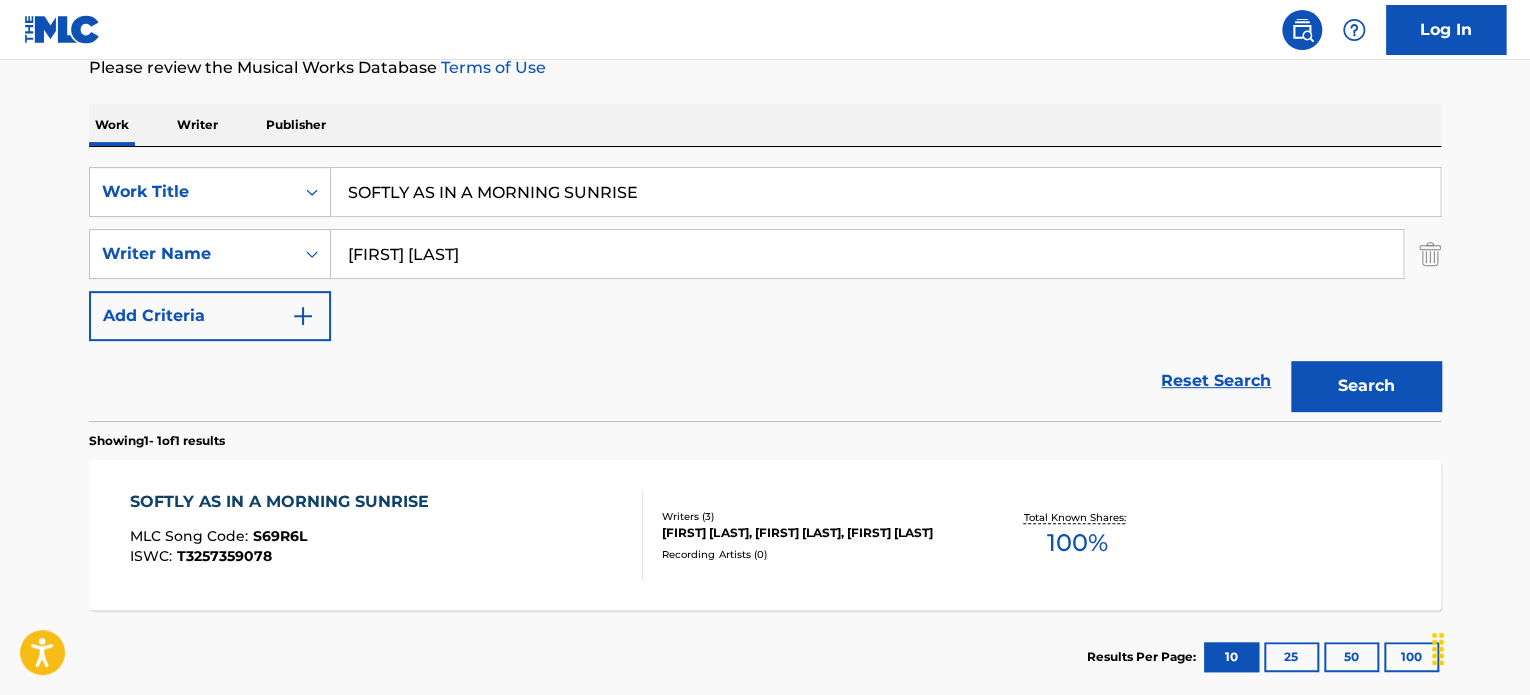 click on "The MLC Public Work Search The accuracy and completeness of The MLC's data is determined solely by our Members. It is not an authoritative source for recording information. Please   click here   for more information about the terms used in the database. Please review the Musical Works Database   Terms of Use Work Writer Publisher SearchWithCriteriad49982a9-1a3b-43c0-99b6-24fc9ce7c2f4 Work Title SOFTLY AS IN A MORNING SUNRISE SearchWithCriteriaef8bb3e9-d1bc-4c6a-aee5-2f32d9715ec5 Writer Name [FIRST] [LAST] Add Criteria Reset Search Search Showing  1  -   1  of  1   results   SOFTLY  AS IN A MORNING SUNRISE MLC Song Code : S69R6L ISWC : T3257359078 Writers ( 3 ) [FIRST] [LAST], [FIRST] [LAST], [FIRST] [LAST] Recording Artists ( 0 ) Total Known Shares: 100 % Results Per Page: 10 25 50 100" at bounding box center [765, 248] 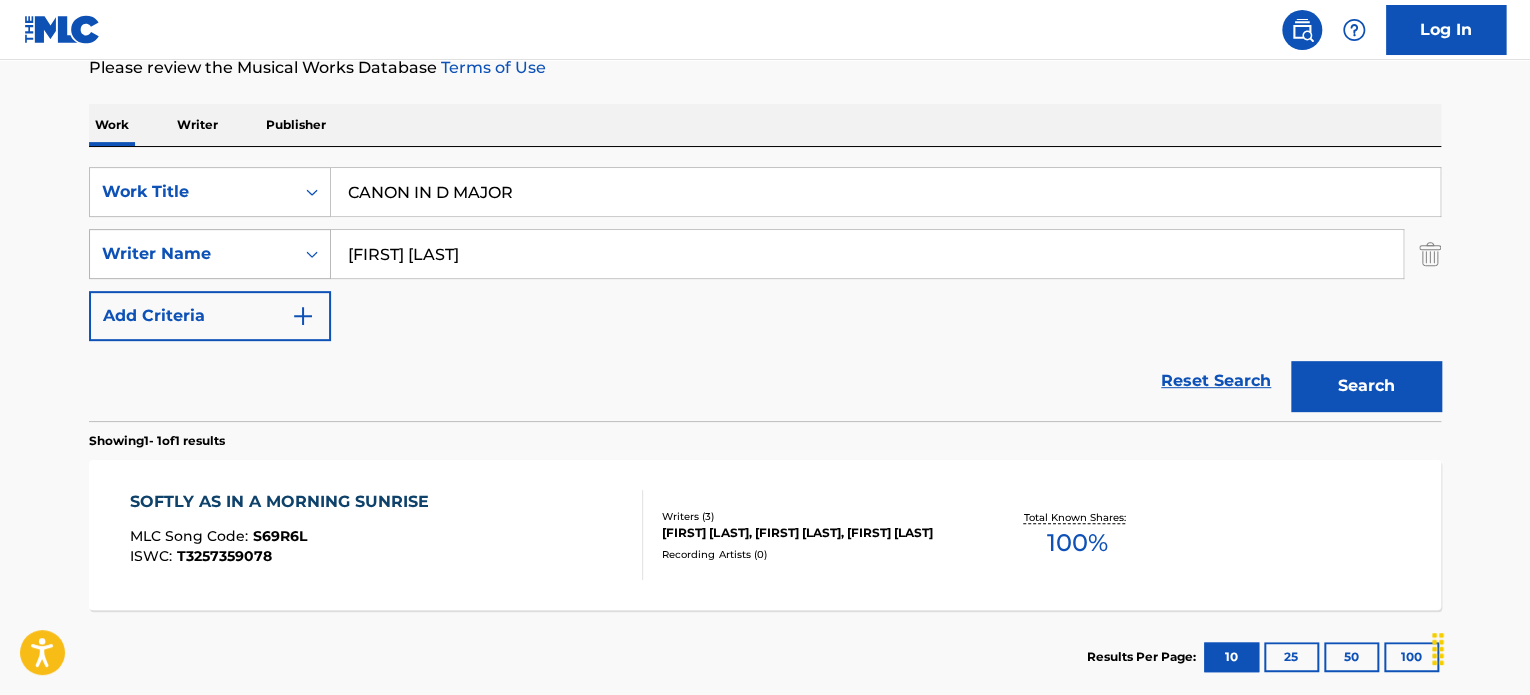 type on "CANON IN D MAJOR" 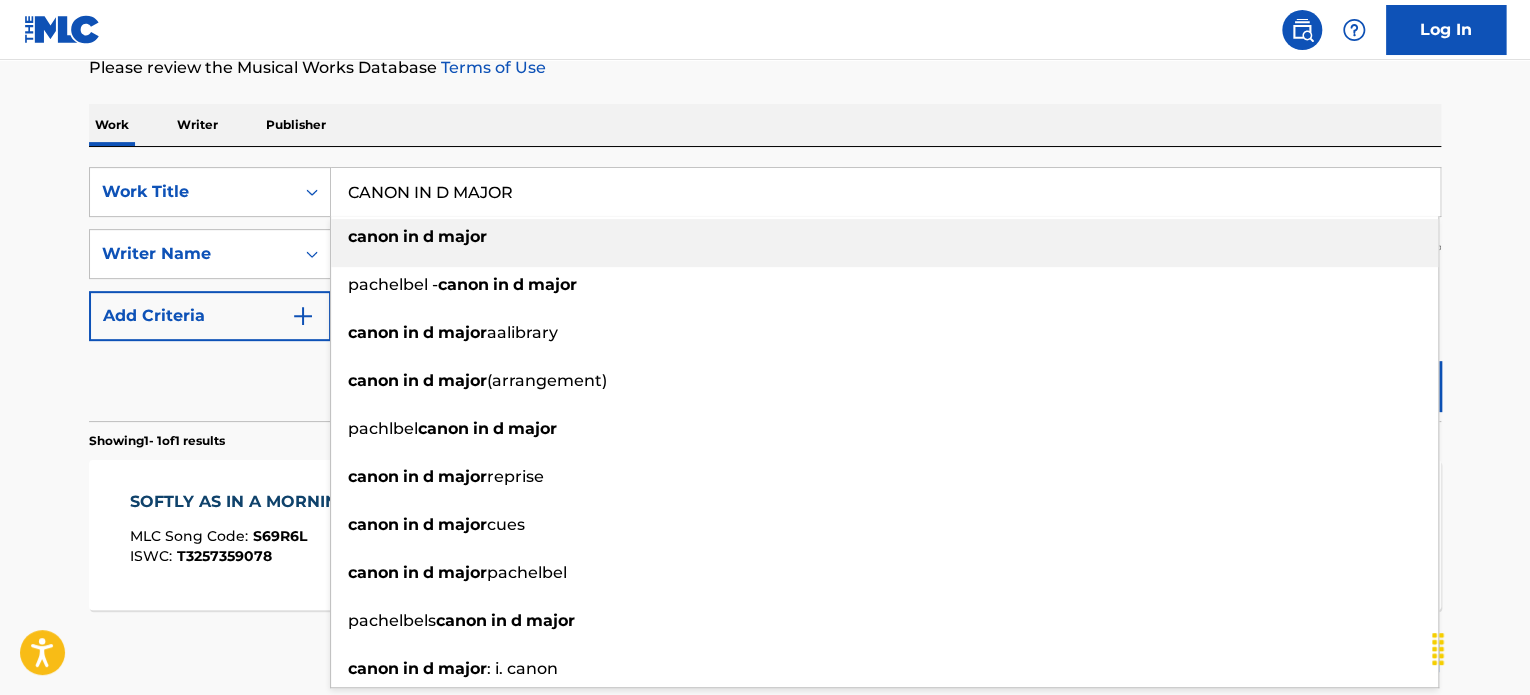 click on "Reset Search Search" at bounding box center (765, 381) 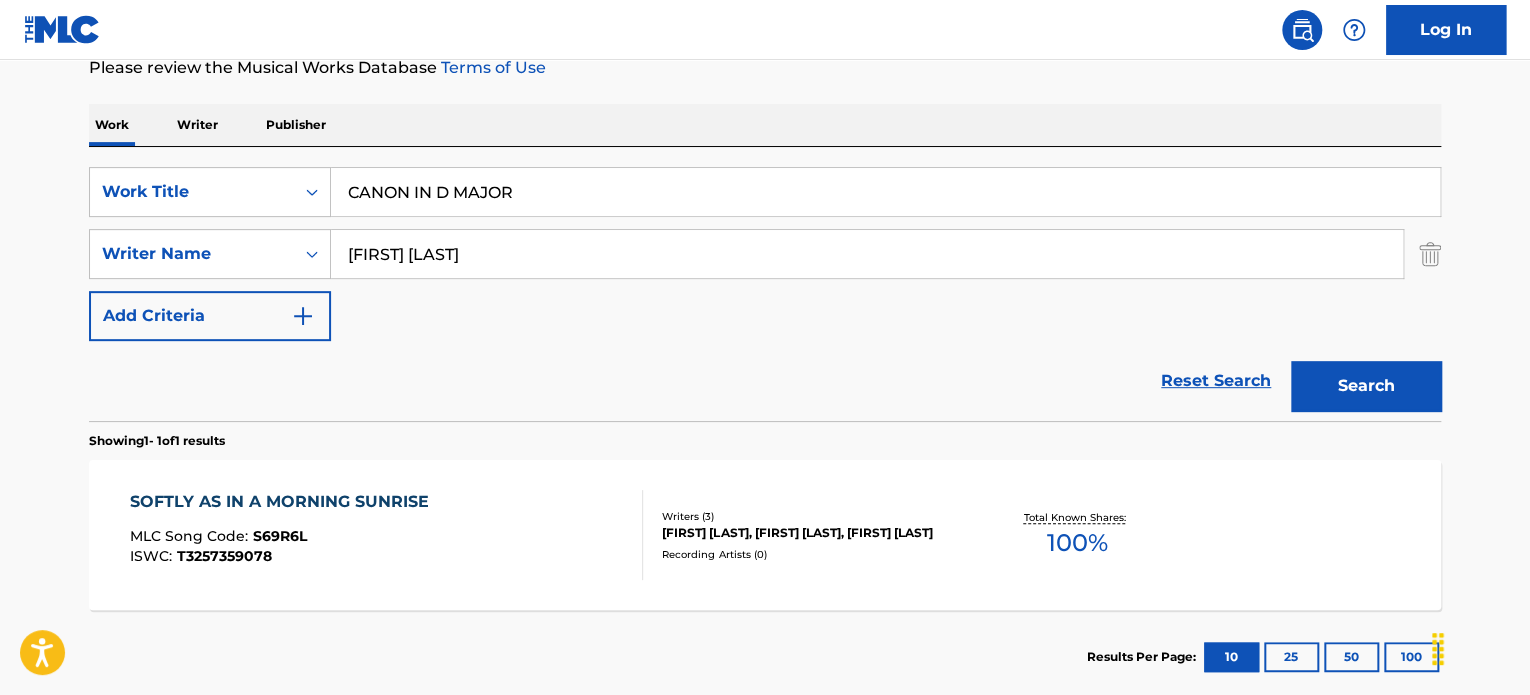 drag, startPoint x: 585, startPoint y: 247, endPoint x: 0, endPoint y: 231, distance: 585.21875 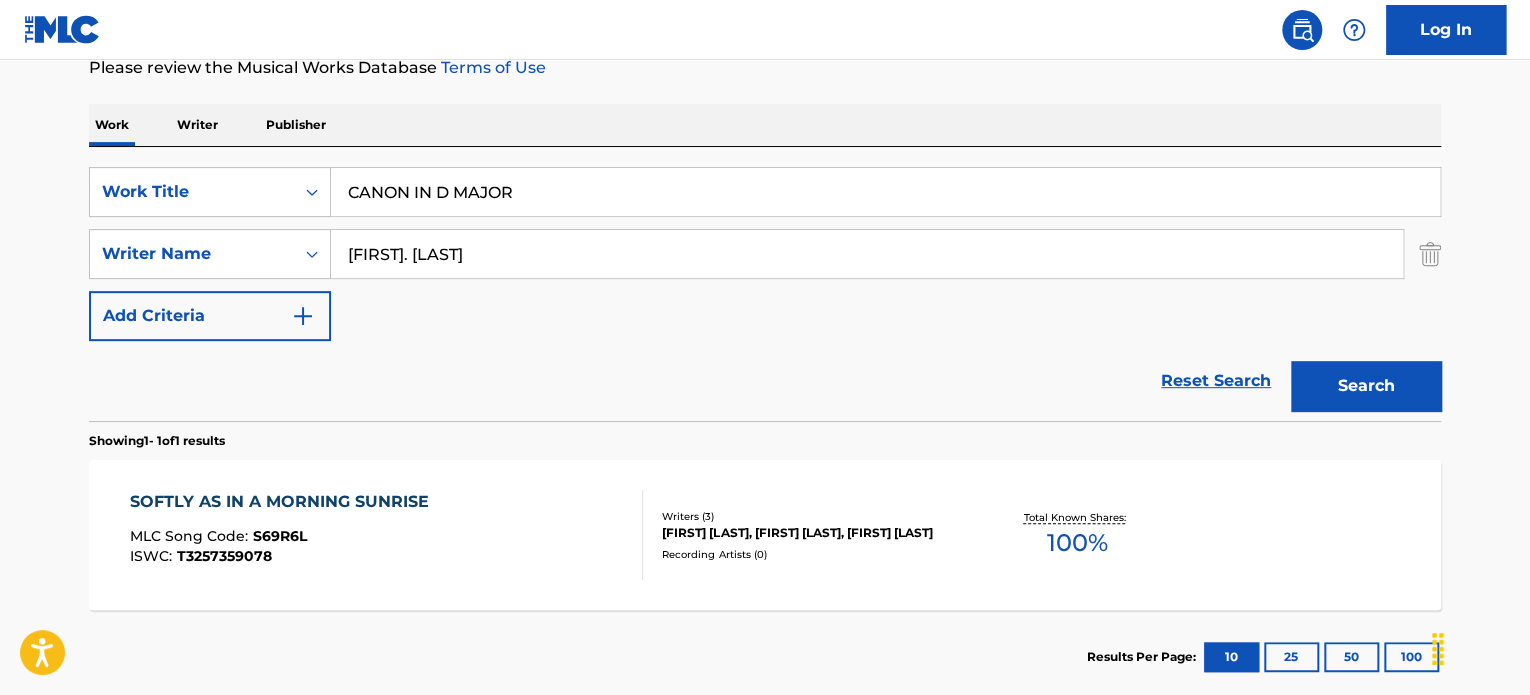 type on "[FIRST]. [LAST]" 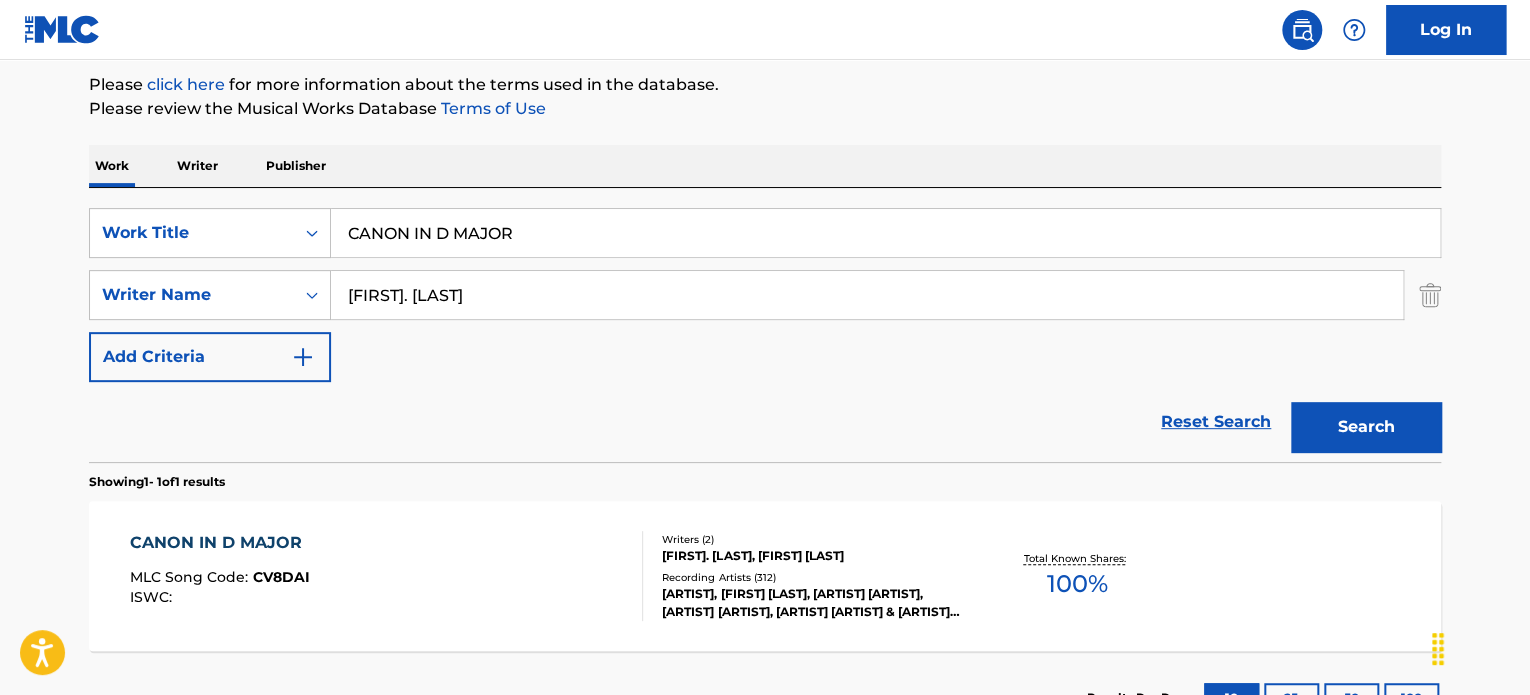 scroll, scrollTop: 278, scrollLeft: 0, axis: vertical 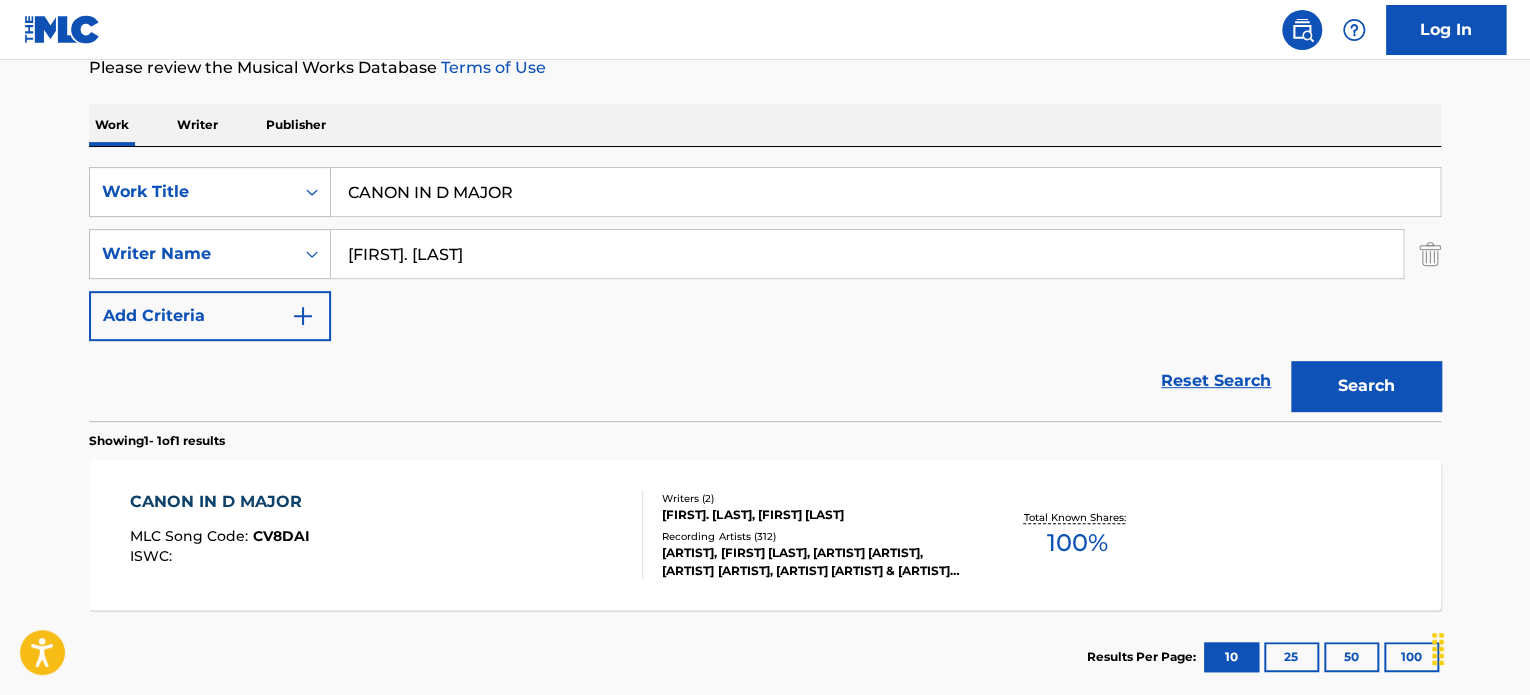 click on "Writers ( 2 ) [FIRST]. [LAST], [FIRST] [LAST] Recording Artists ( 312 ) [ARTIST], [FIRST] [LAST], [ARTIST] [ARTIST], [ARTIST] [ARTIST], [ARTIST] [ARTIST] & [ARTIST] [ARTIST], [ARTIST] [ARTIST], [FIRST] [LAST], [ARTIST] [ARTIST]" at bounding box center (803, 535) 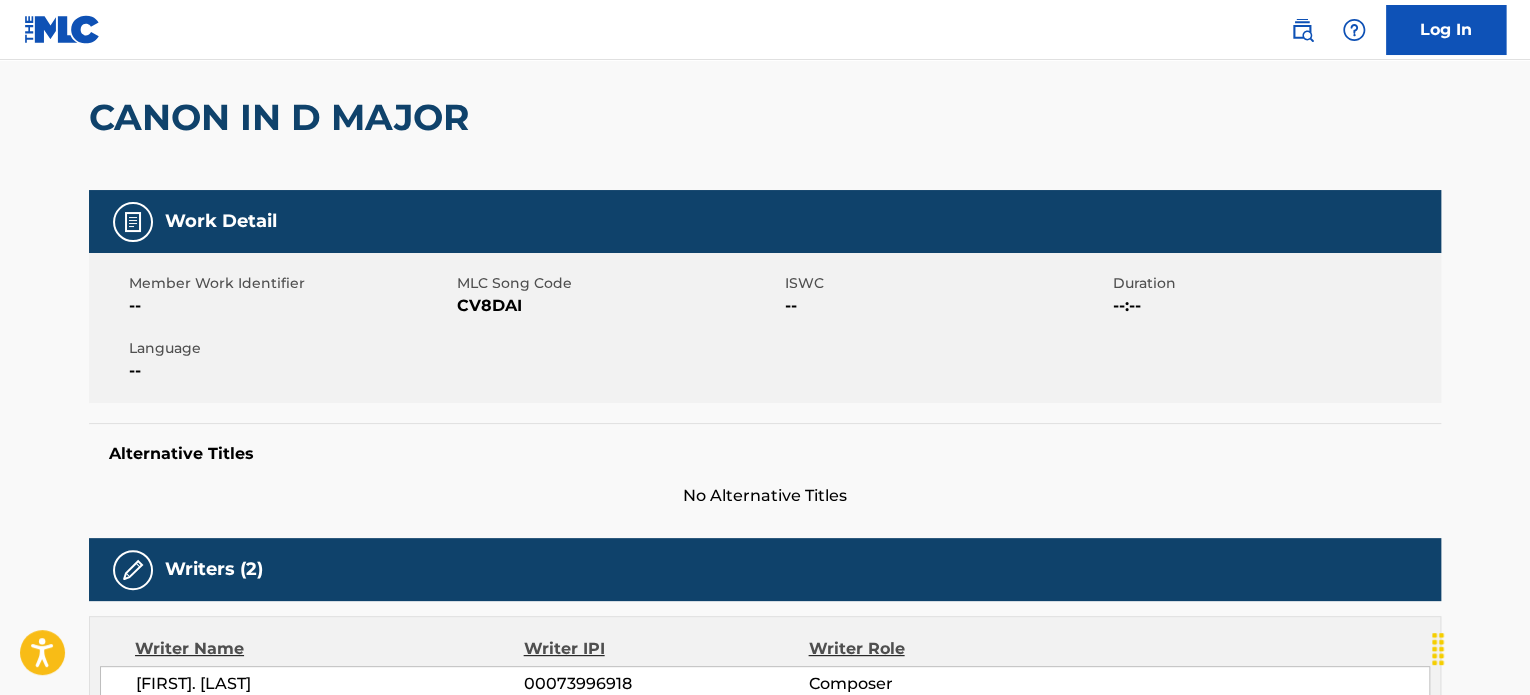 scroll, scrollTop: 0, scrollLeft: 0, axis: both 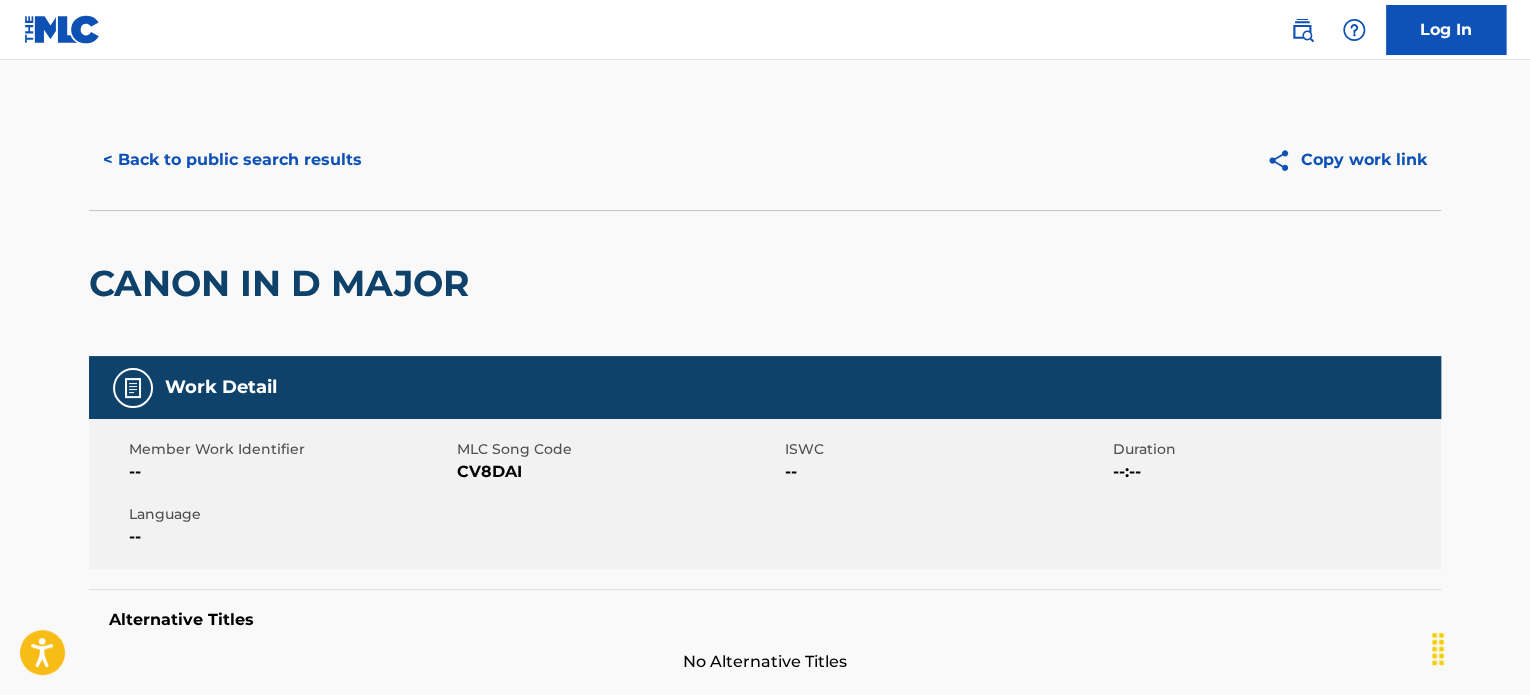 click on "< Back to public search results" at bounding box center [232, 160] 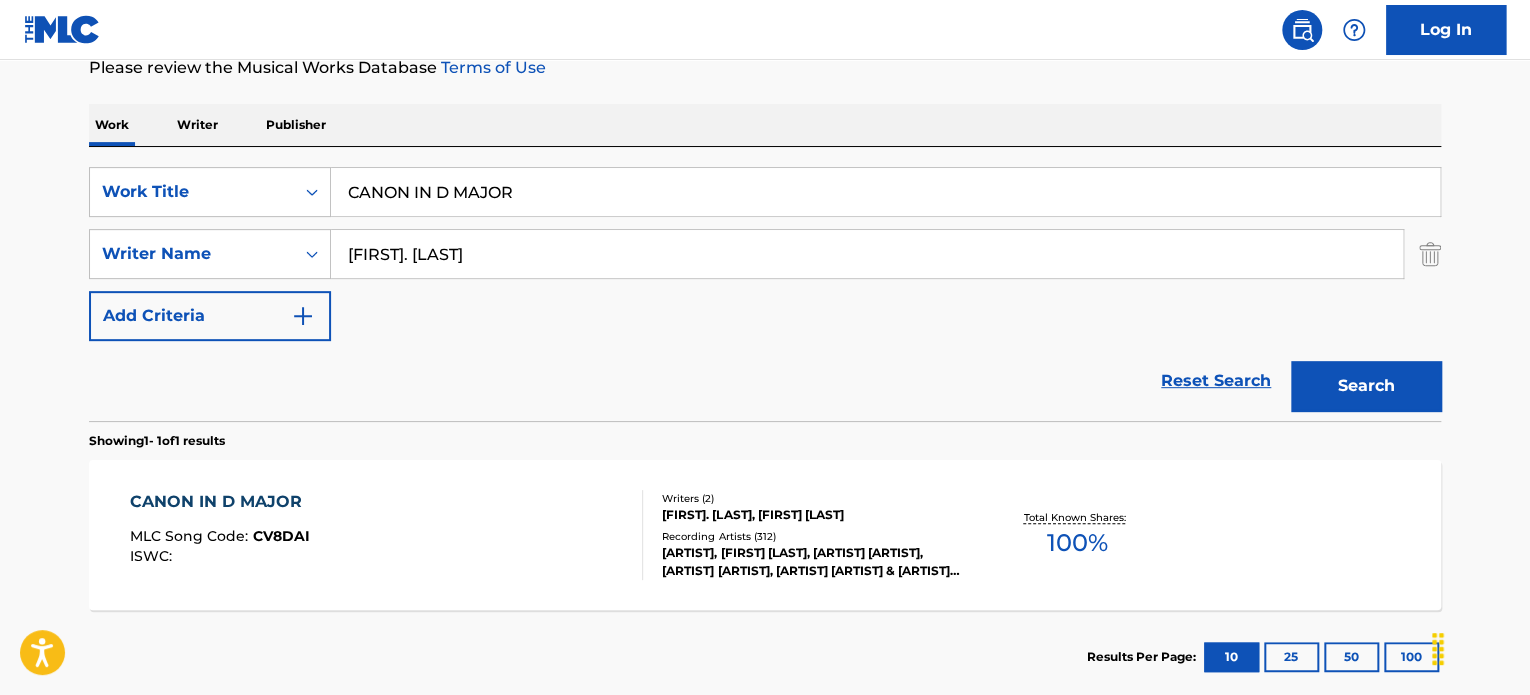 drag, startPoint x: 579, startPoint y: 194, endPoint x: 173, endPoint y: 162, distance: 407.25912 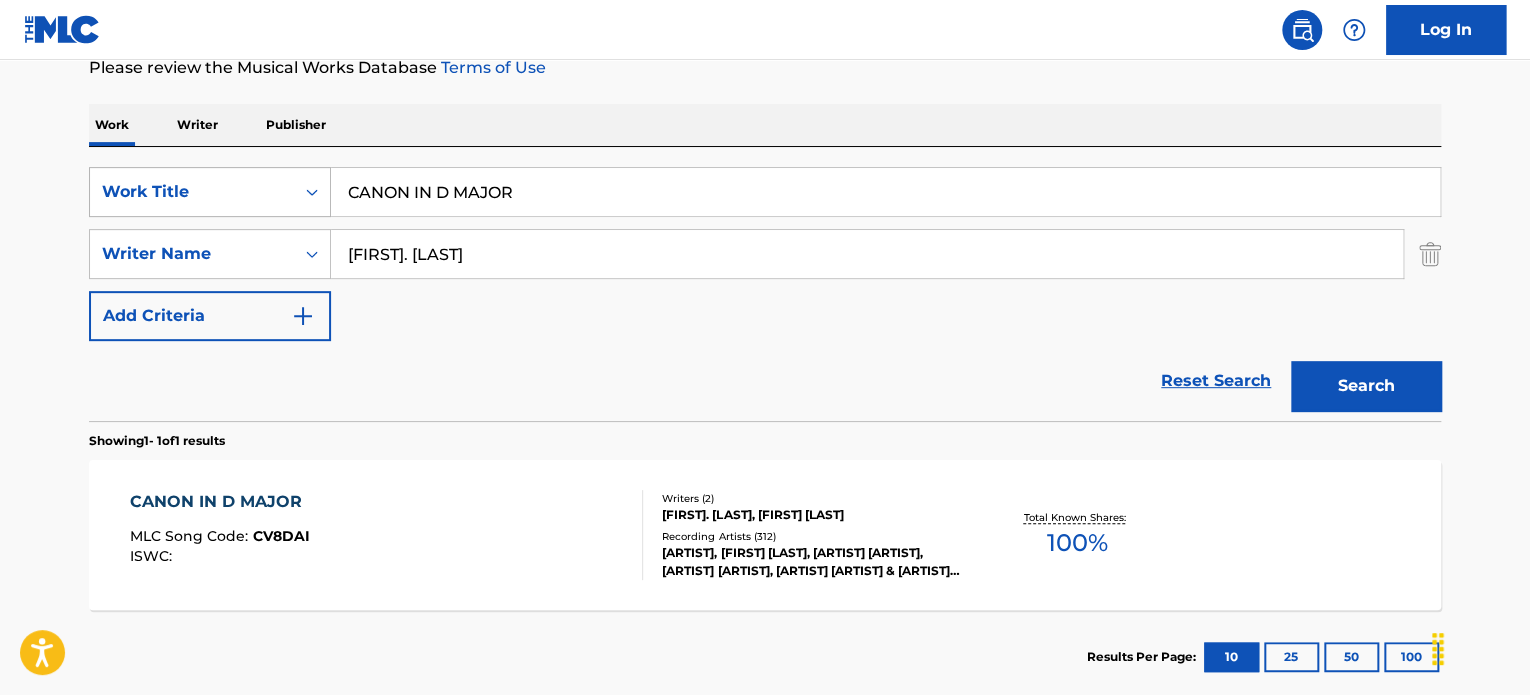 paste on "HAMPIONS ANOTHER DAY" 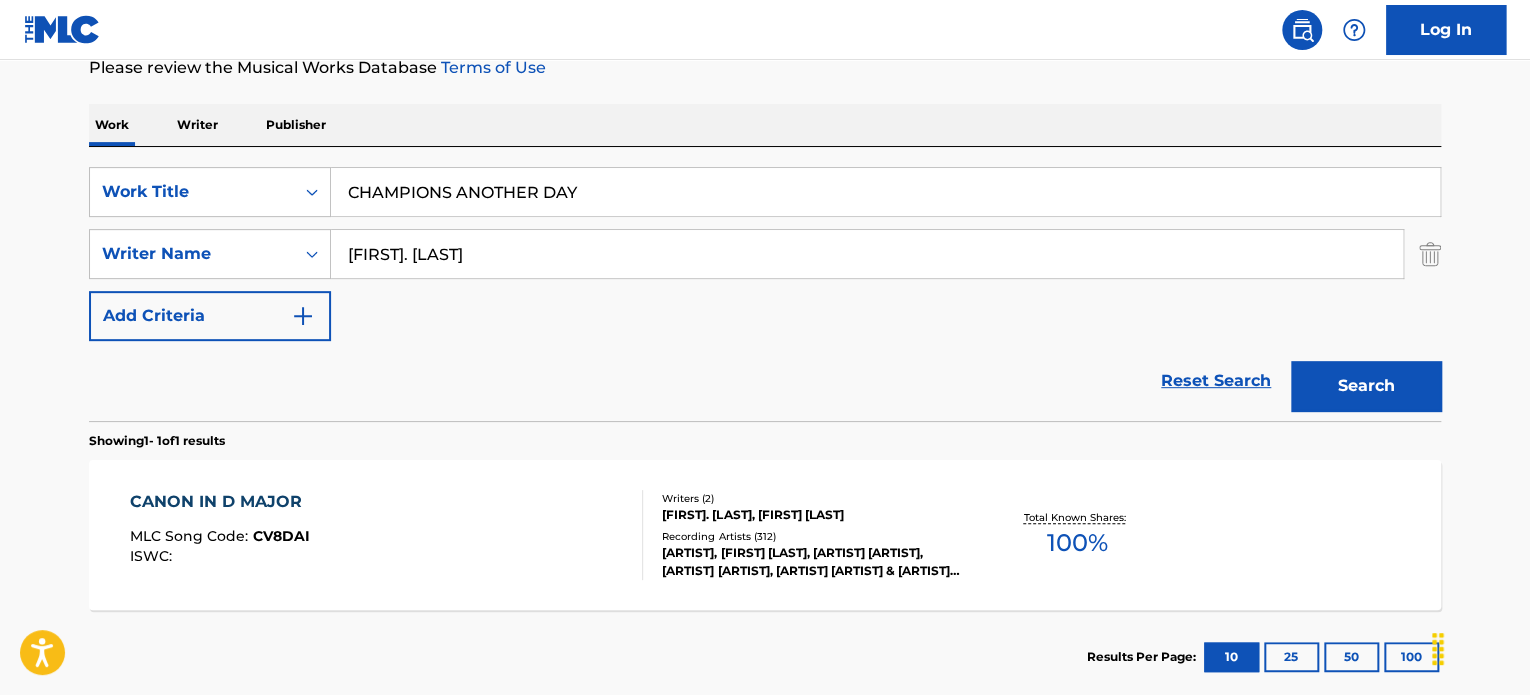 type on "CHAMPIONS ANOTHER DAY" 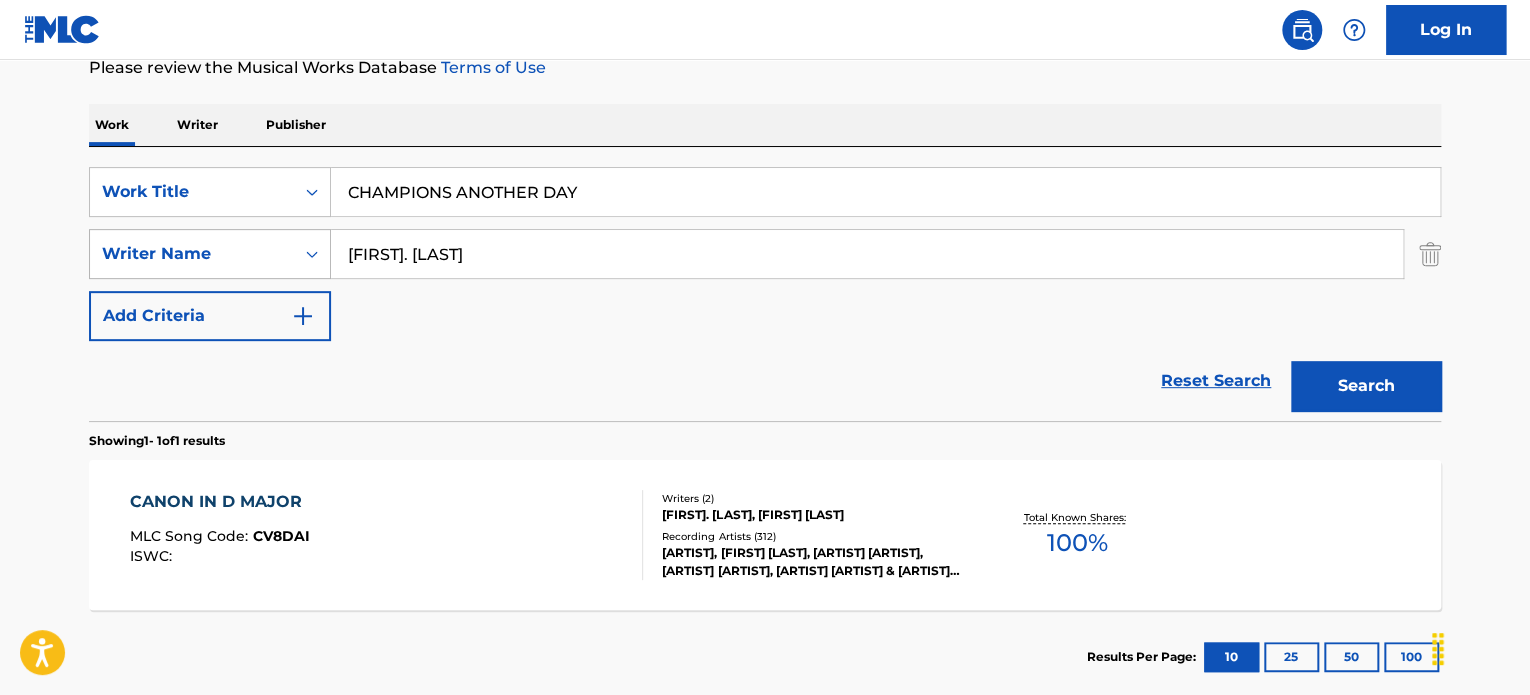 drag, startPoint x: 545, startPoint y: 248, endPoint x: 177, endPoint y: 260, distance: 368.1956 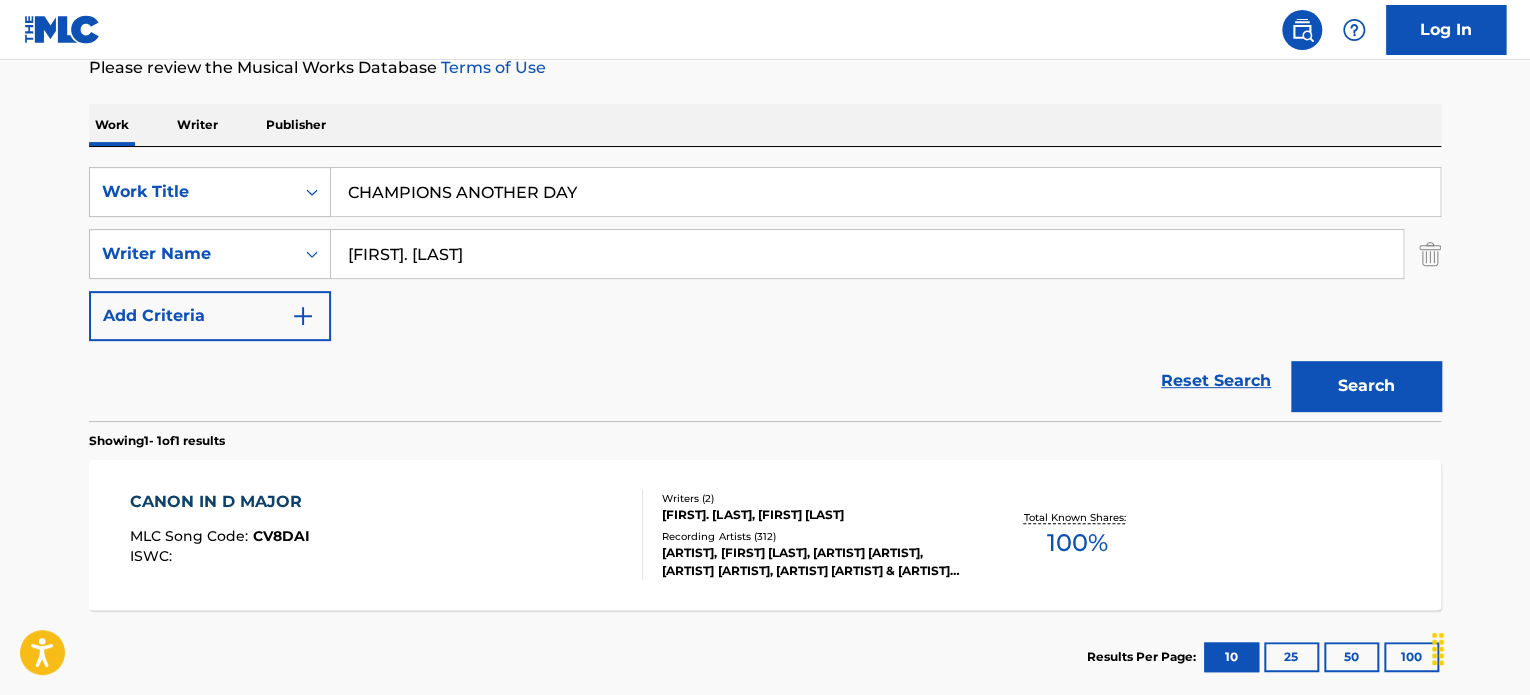 paste on "[FIRST] [LAST] [LAST]" 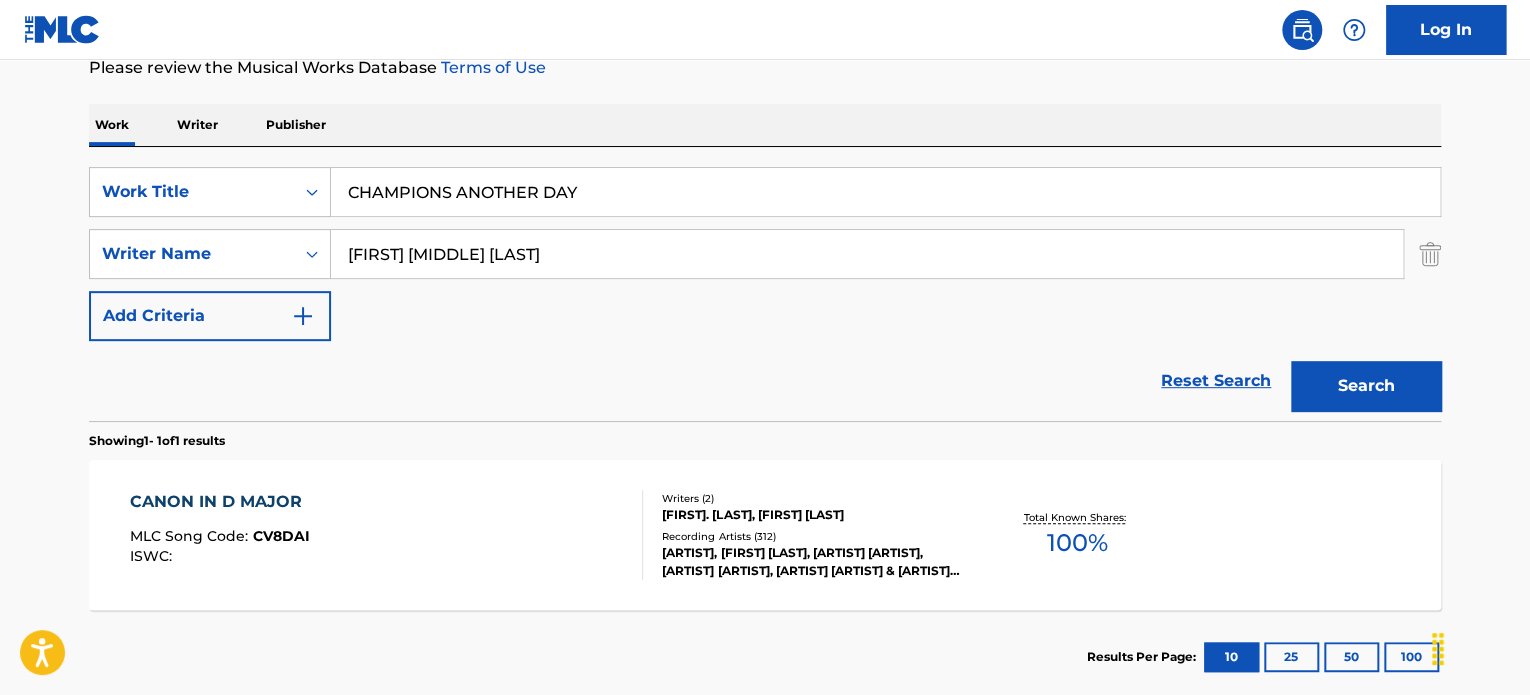type on "[FIRST] [MIDDLE] [LAST]" 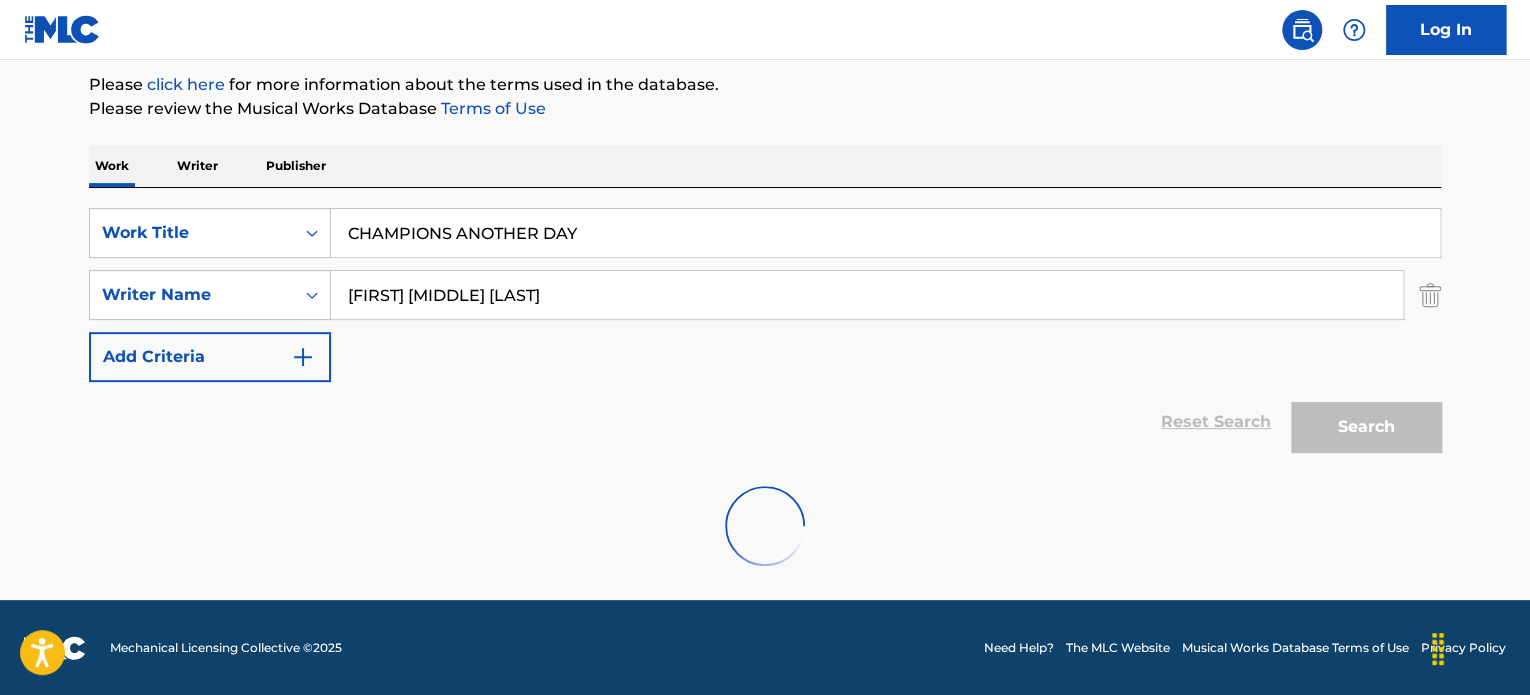scroll, scrollTop: 278, scrollLeft: 0, axis: vertical 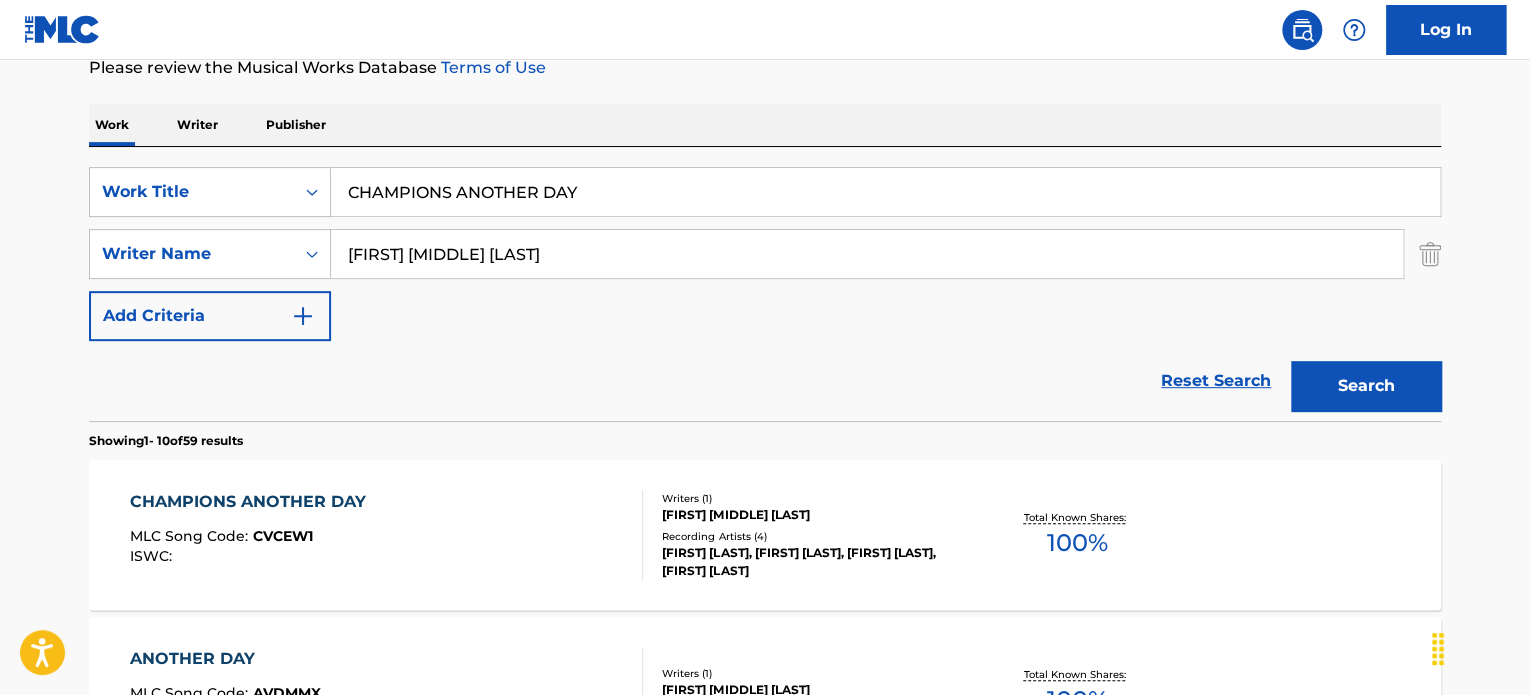 click on "[FIRST] [MIDDLE] [LAST]" at bounding box center [813, 515] 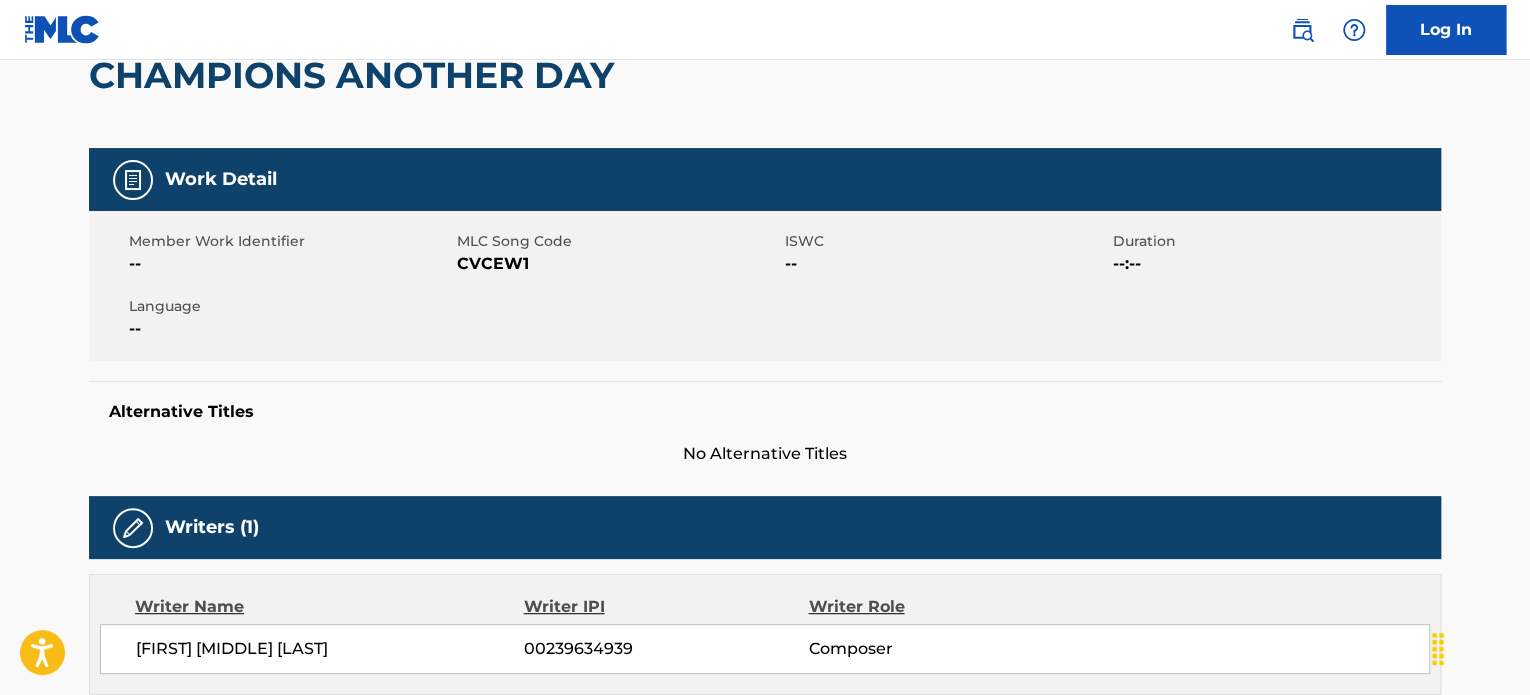 scroll, scrollTop: 0, scrollLeft: 0, axis: both 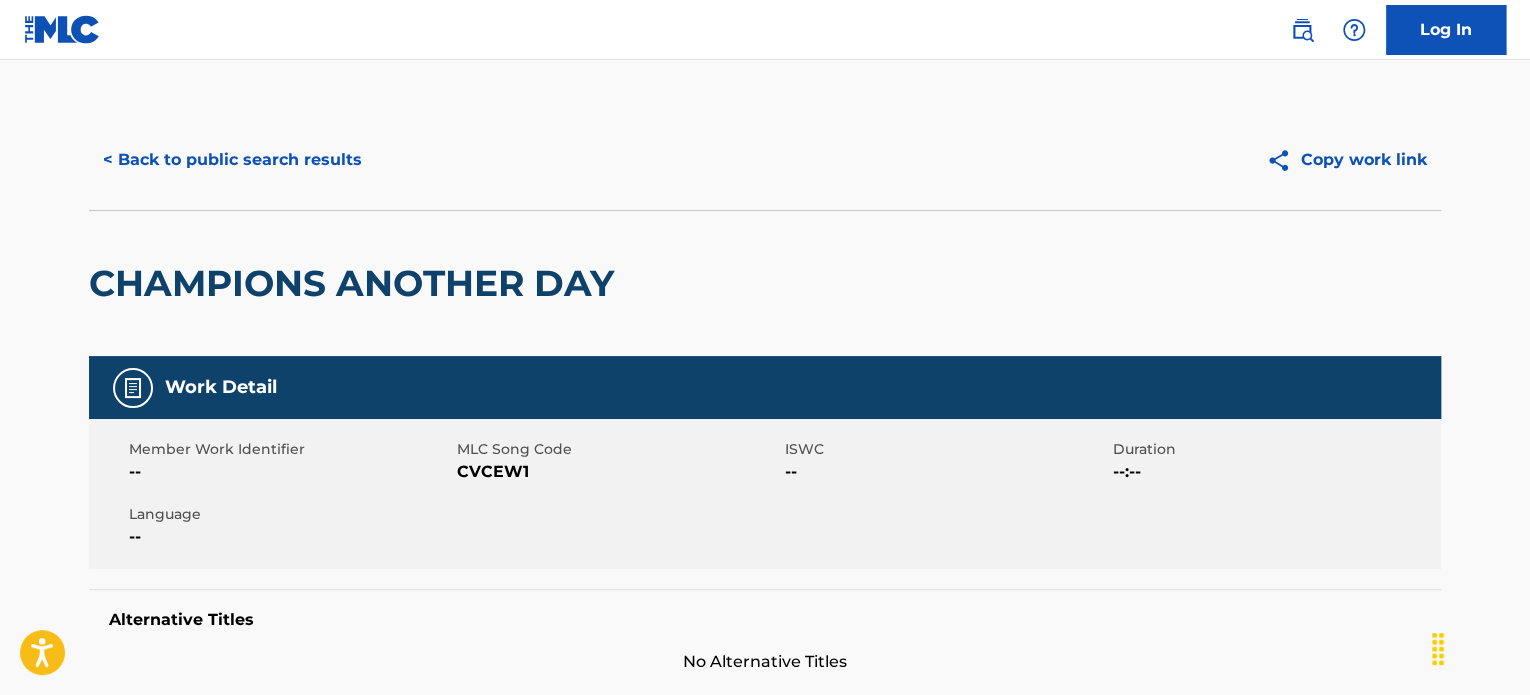 click on "< Back to public search results" at bounding box center [232, 160] 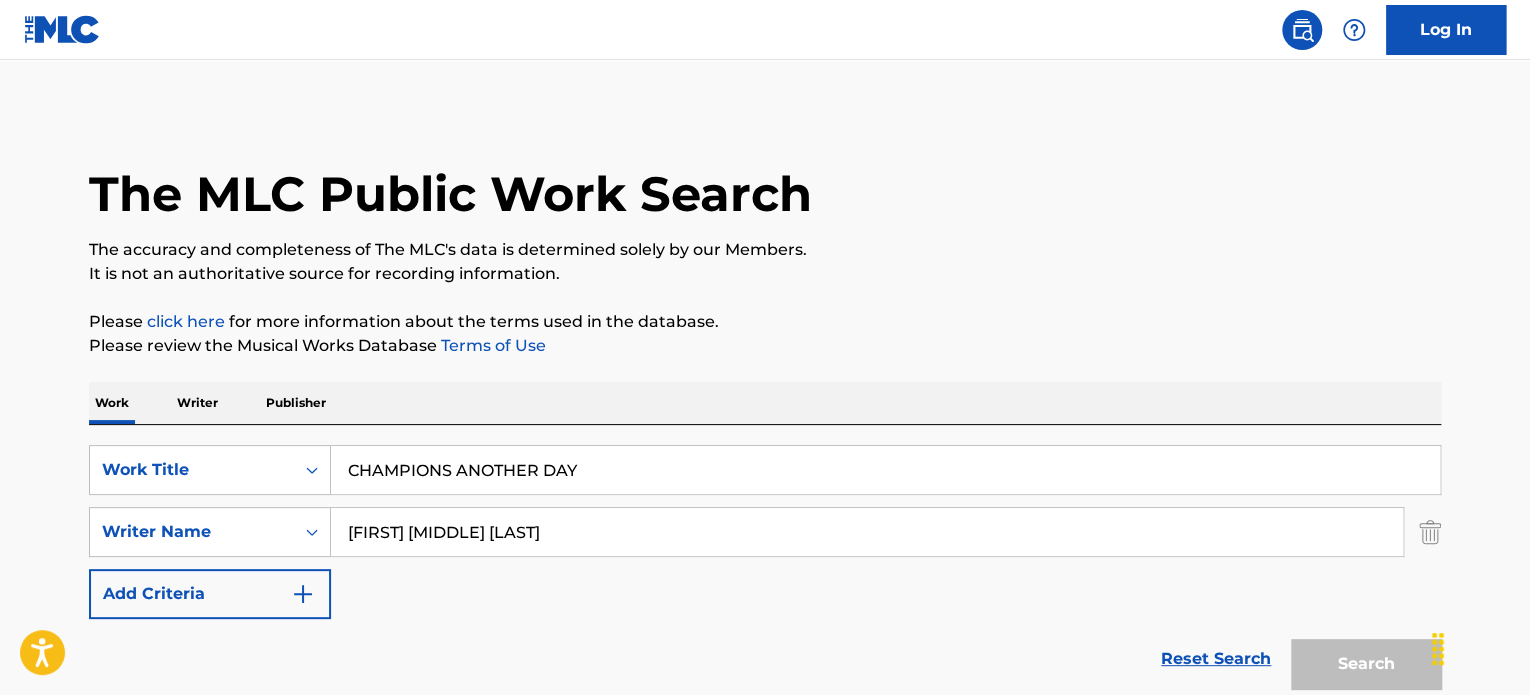 scroll, scrollTop: 278, scrollLeft: 0, axis: vertical 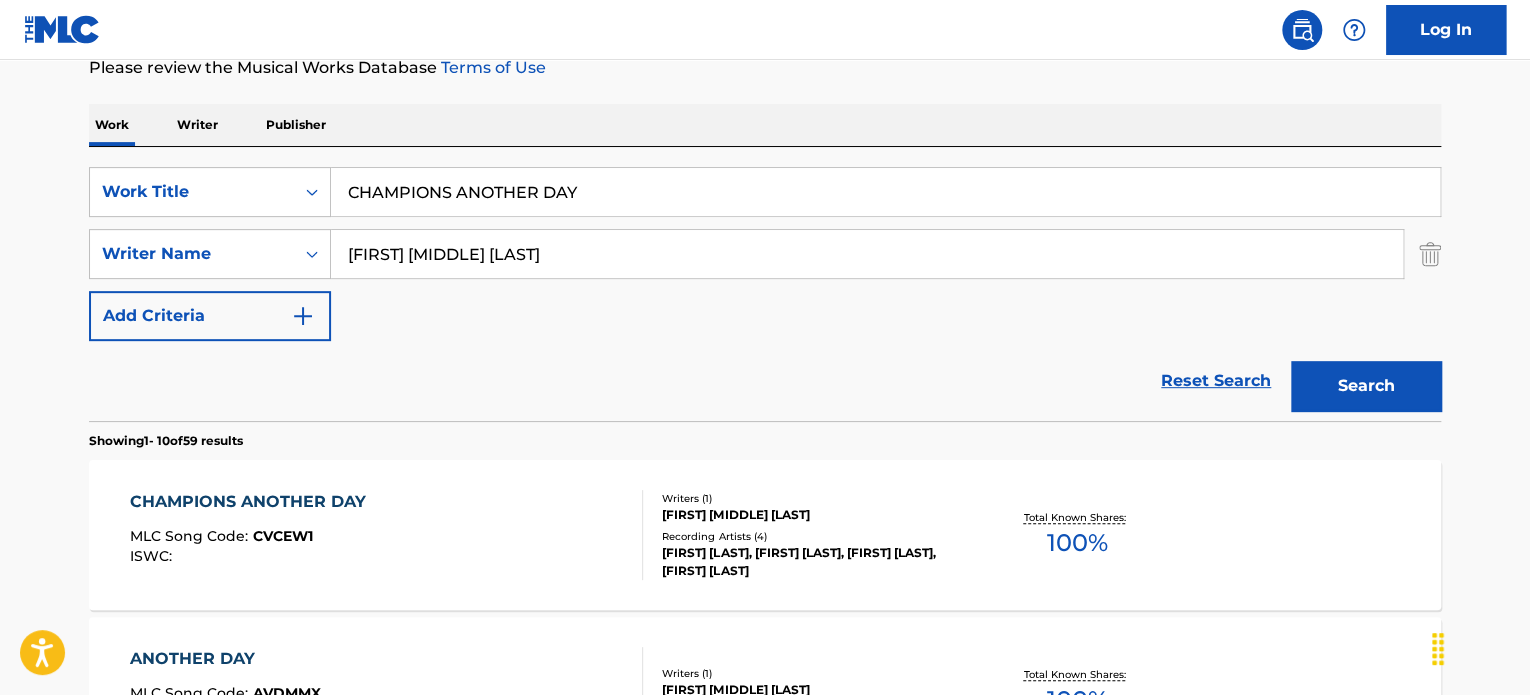 drag, startPoint x: 192, startPoint y: 96, endPoint x: 30, endPoint y: 103, distance: 162.15117 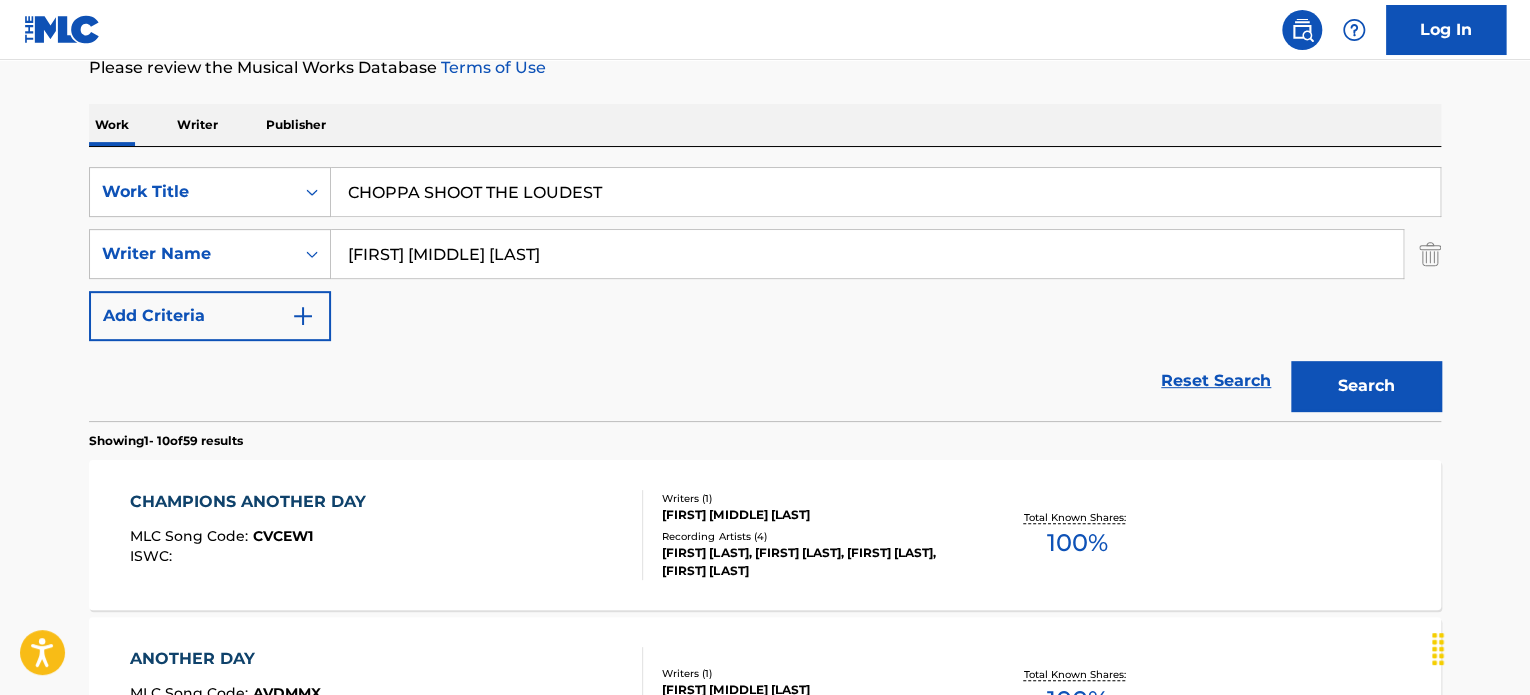 type on "CHOPPA SHOOT THE LOUDEST" 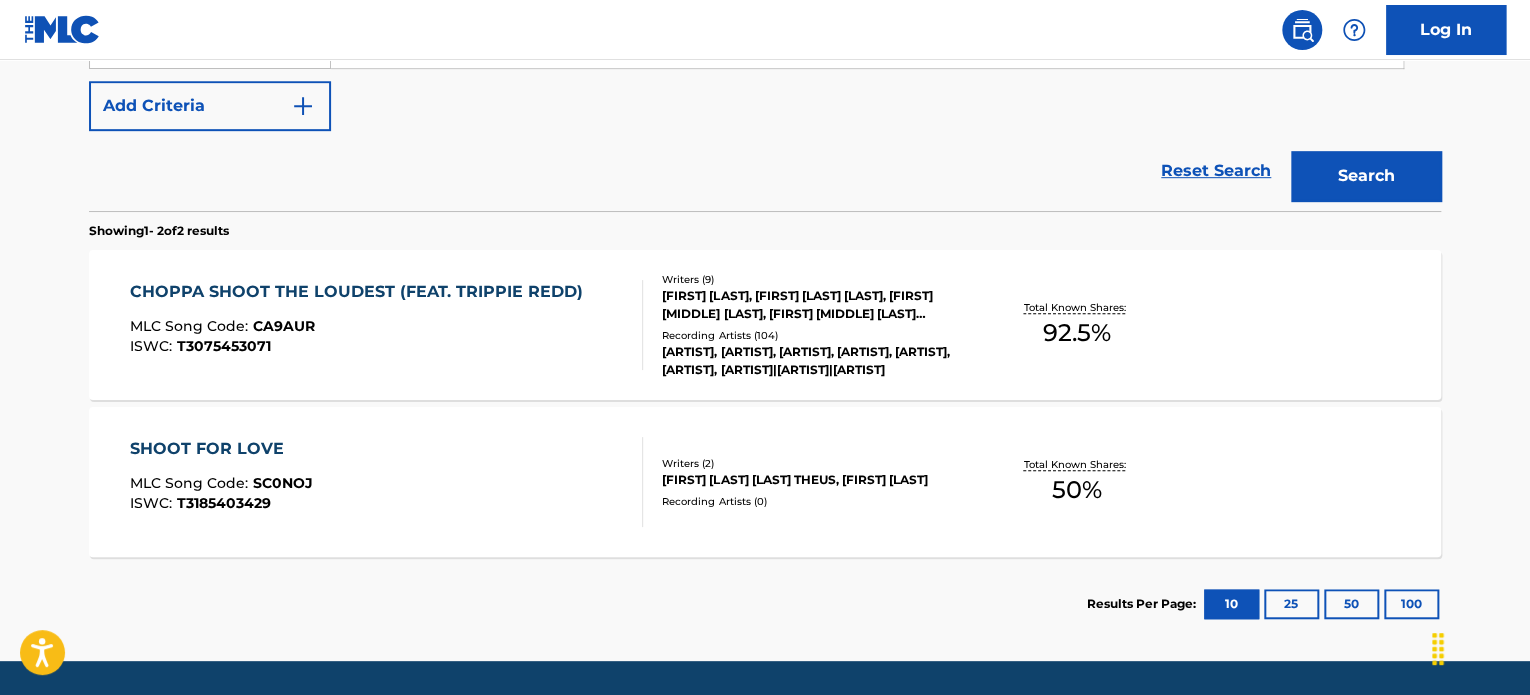 scroll, scrollTop: 549, scrollLeft: 0, axis: vertical 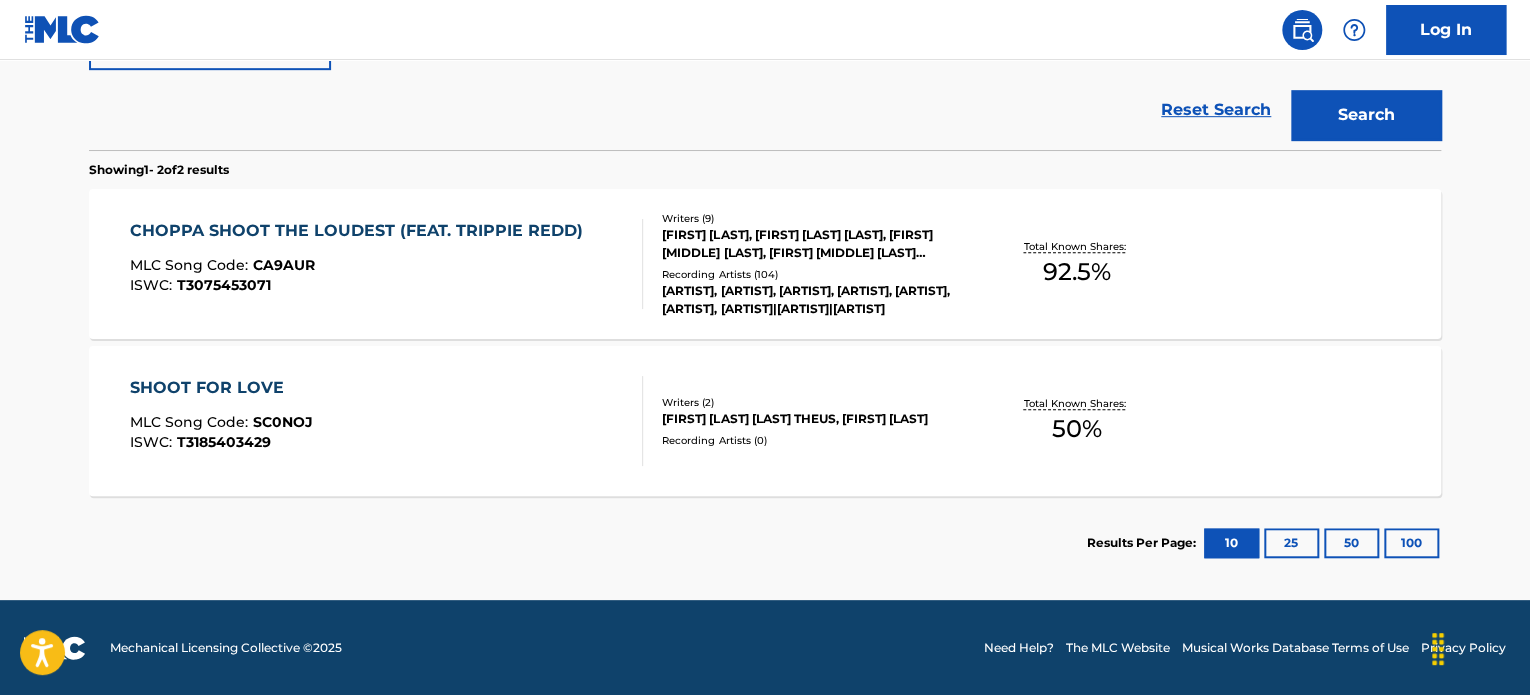 click on "[ARTIST], [ARTIST], [ARTIST], [ARTIST], [ARTIST], [ARTIST], [ARTIST]|[ARTIST]|[ARTIST]" at bounding box center [813, 300] 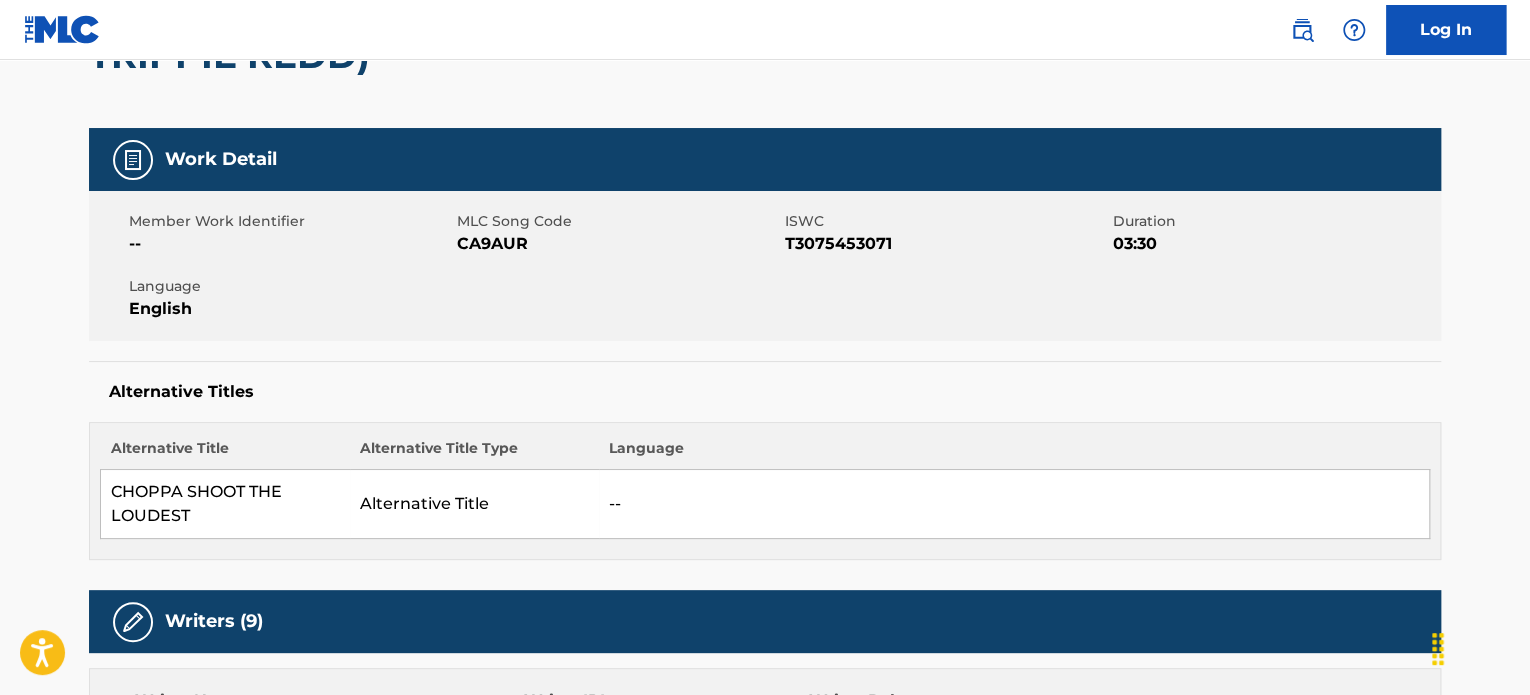 scroll, scrollTop: 0, scrollLeft: 0, axis: both 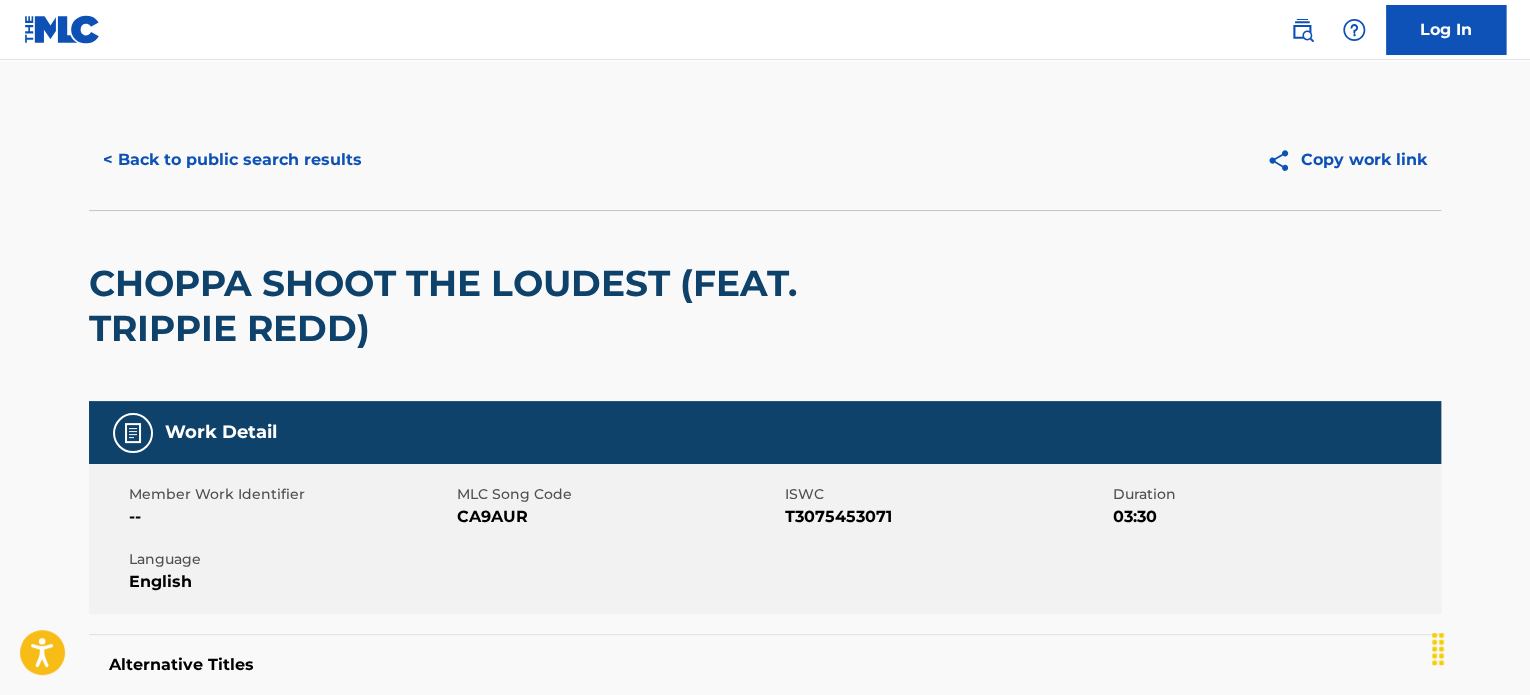 click on "< Back to public search results Copy work link" at bounding box center (765, 160) 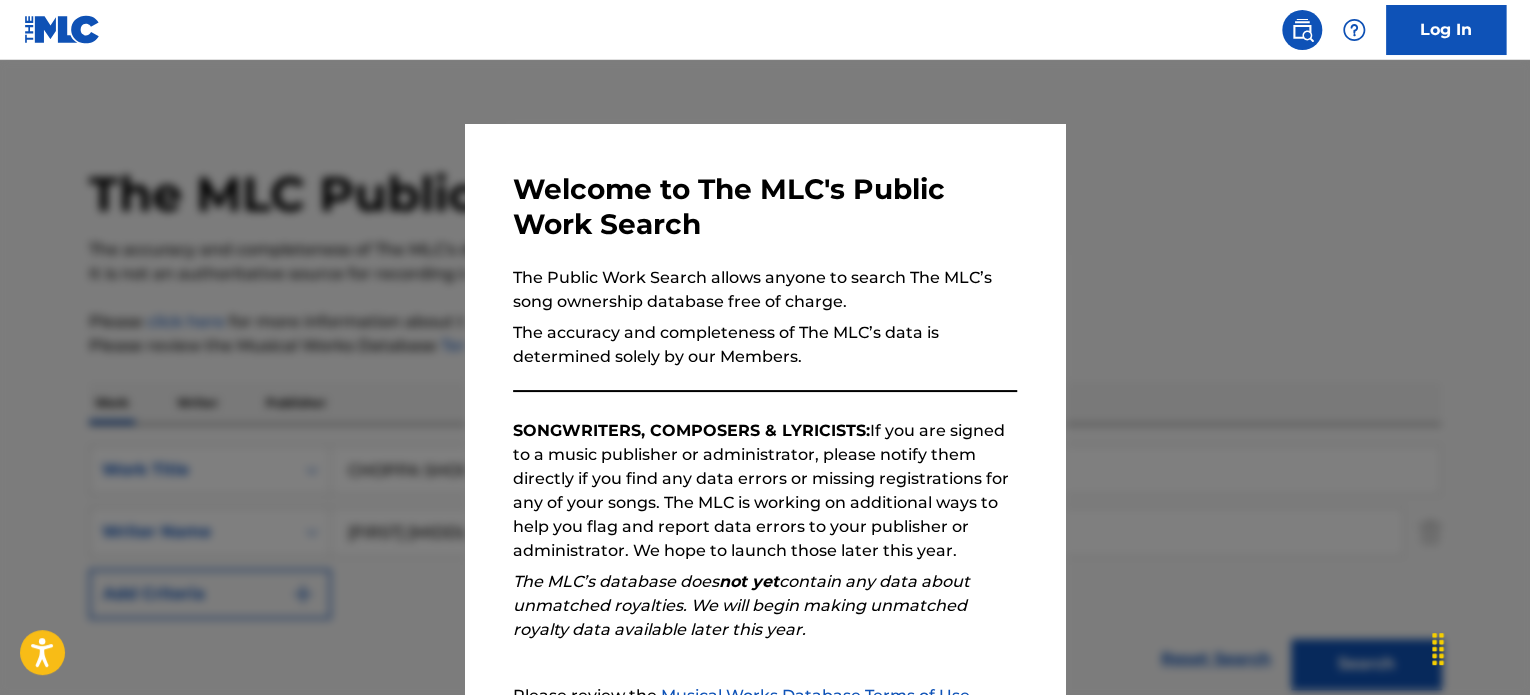 scroll, scrollTop: 435, scrollLeft: 0, axis: vertical 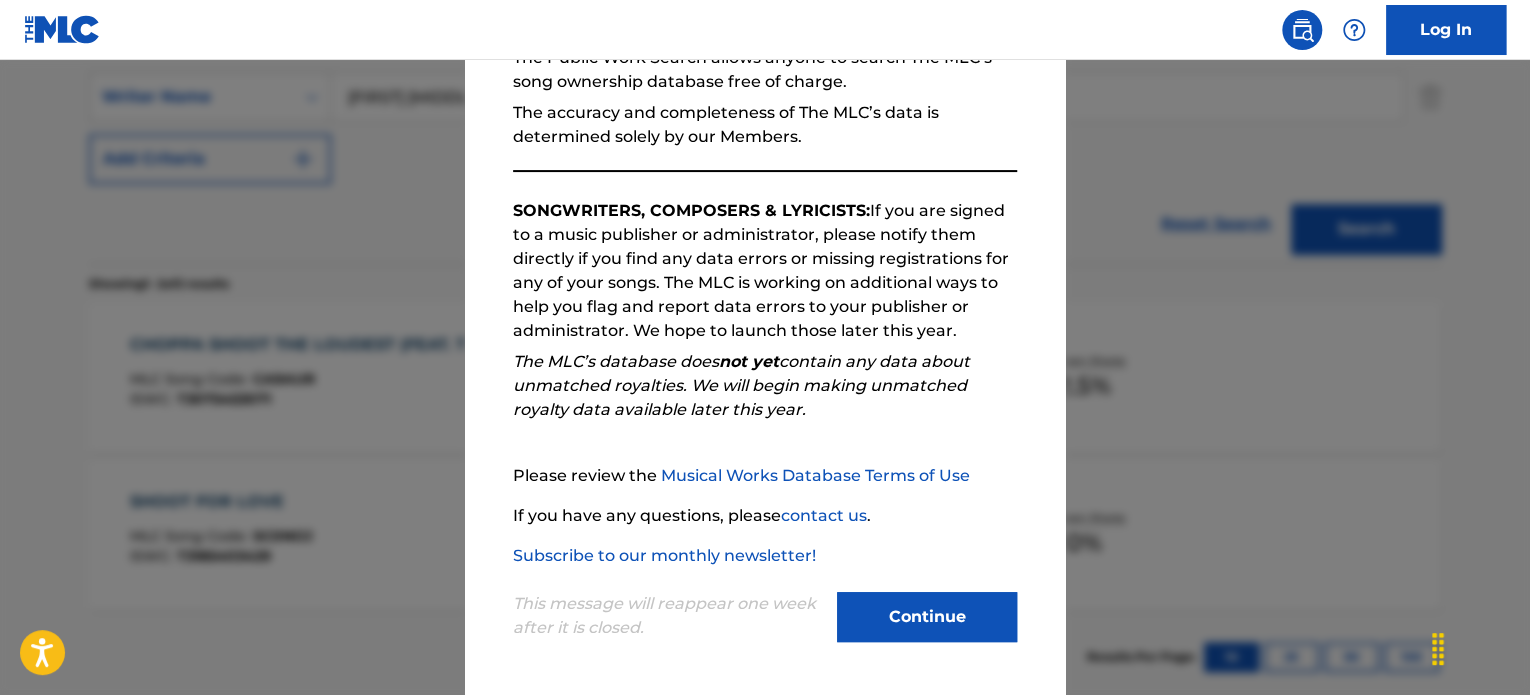 click on "Continue" at bounding box center (927, 617) 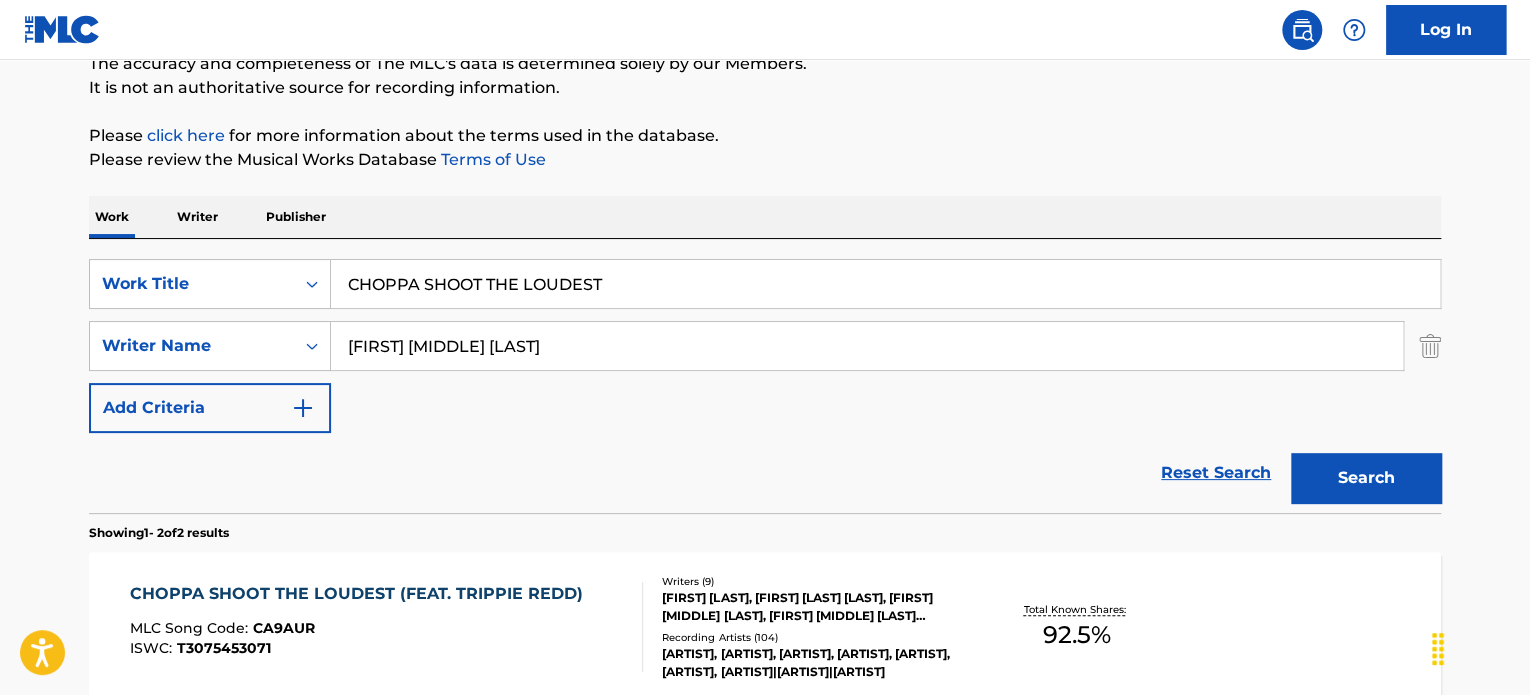 scroll, scrollTop: 101, scrollLeft: 0, axis: vertical 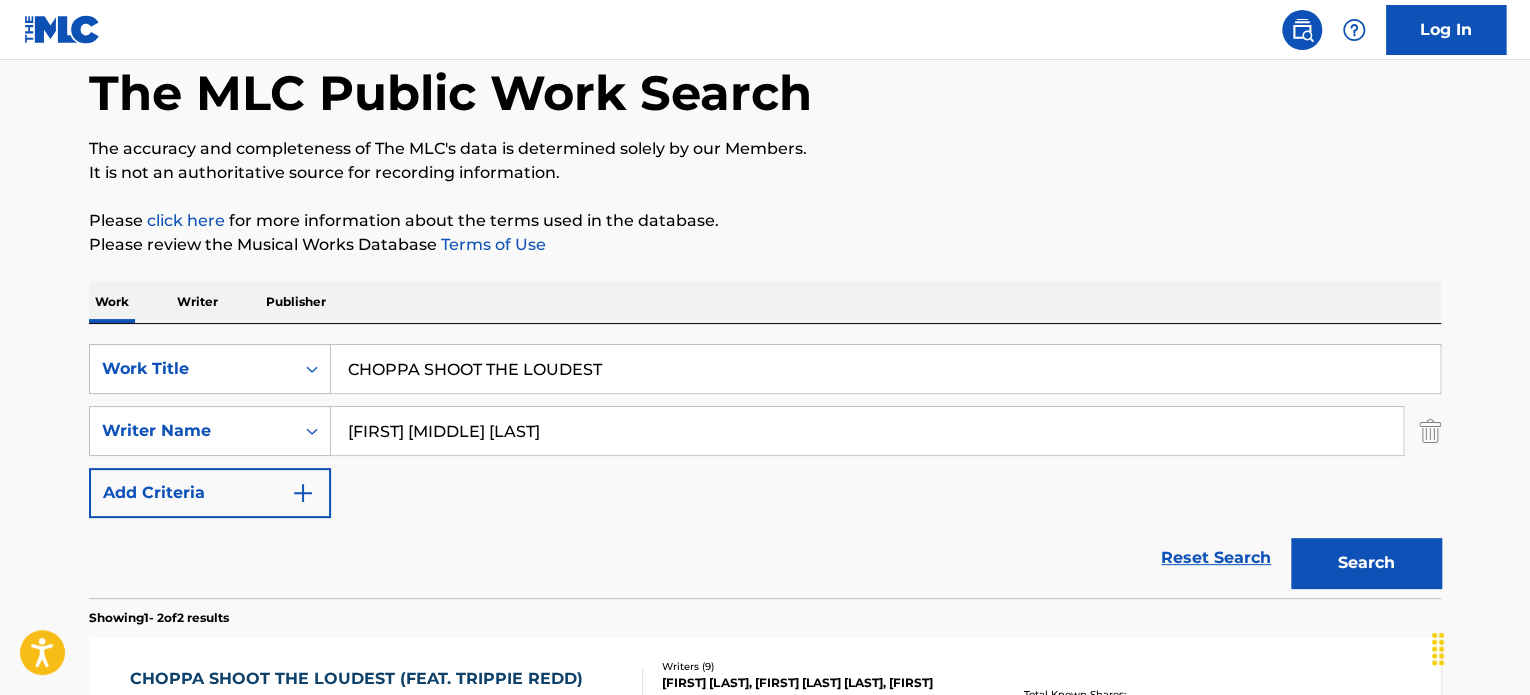 drag, startPoint x: 642, startPoint y: 426, endPoint x: 76, endPoint y: 394, distance: 566.9039 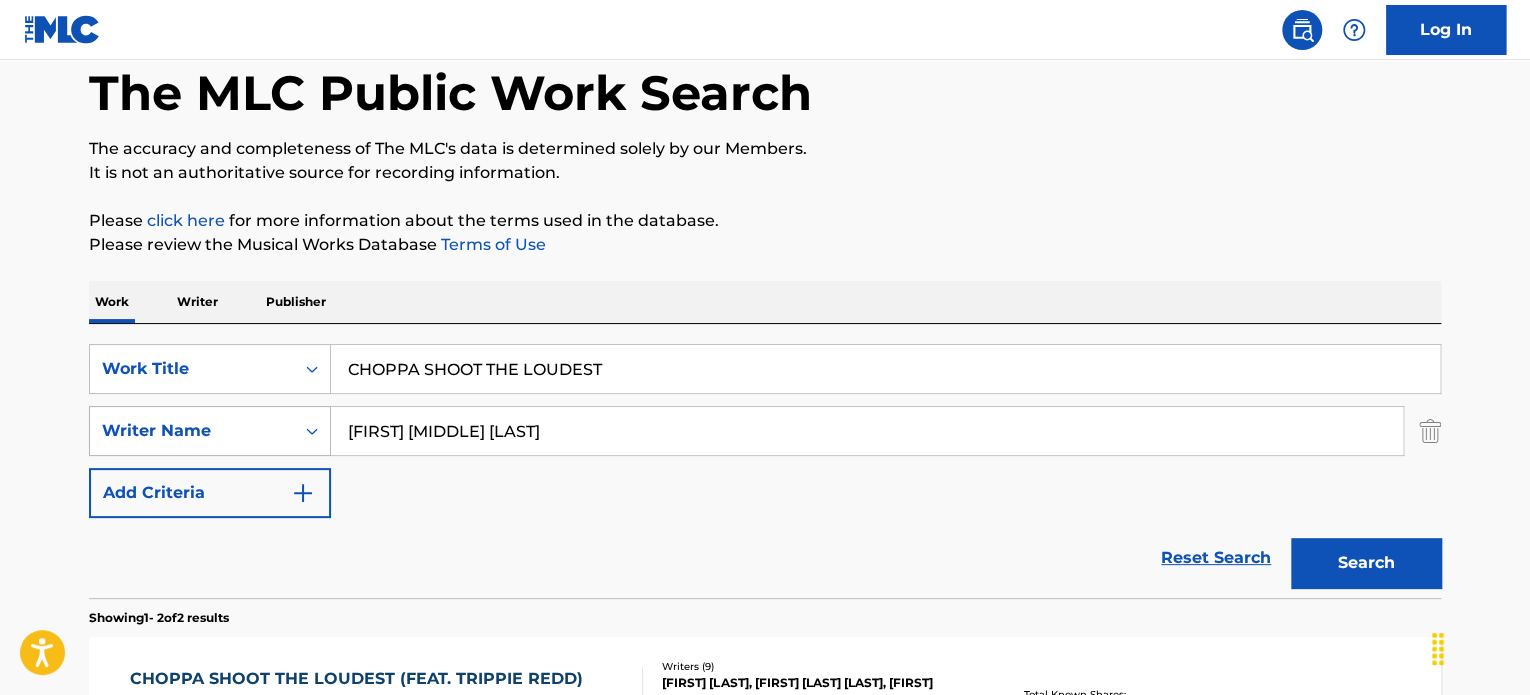 paste on "[LAST] [LAST]" 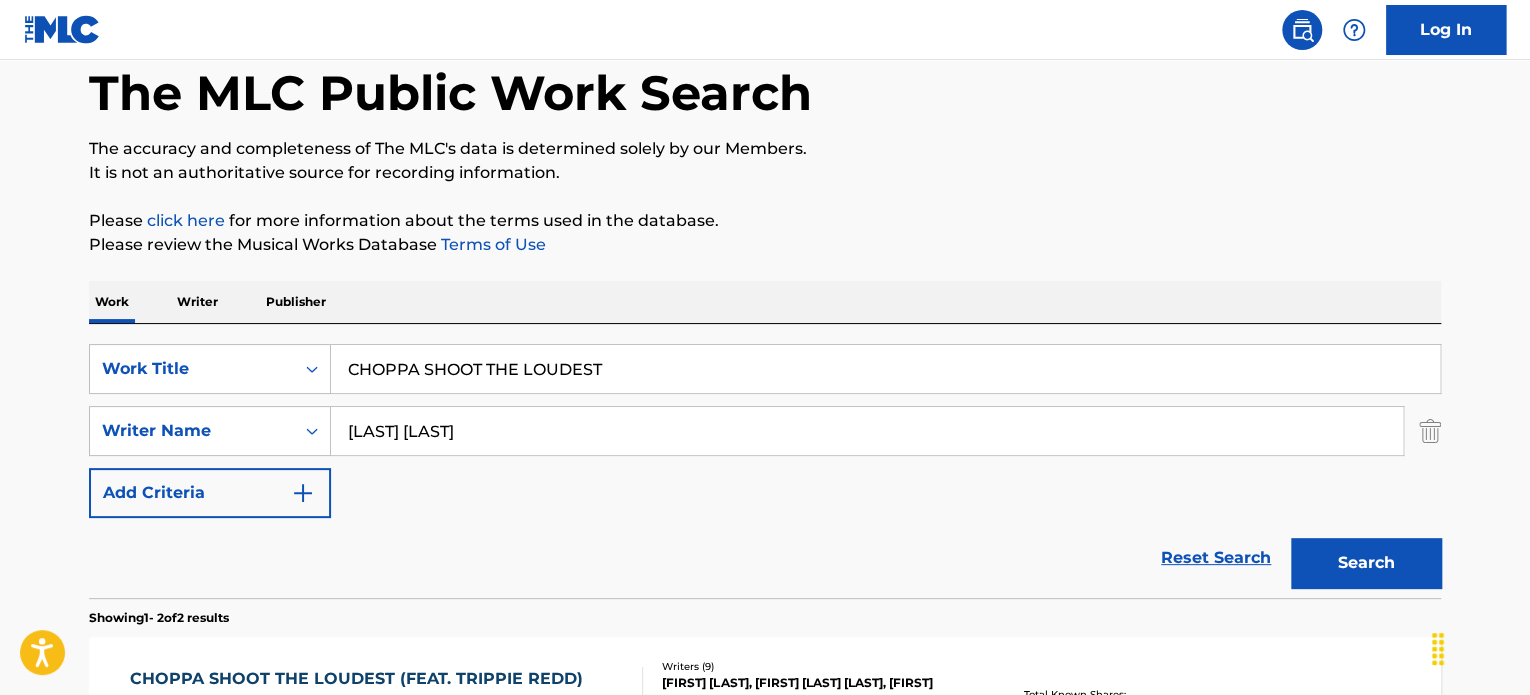 type on "[LAST] [LAST]" 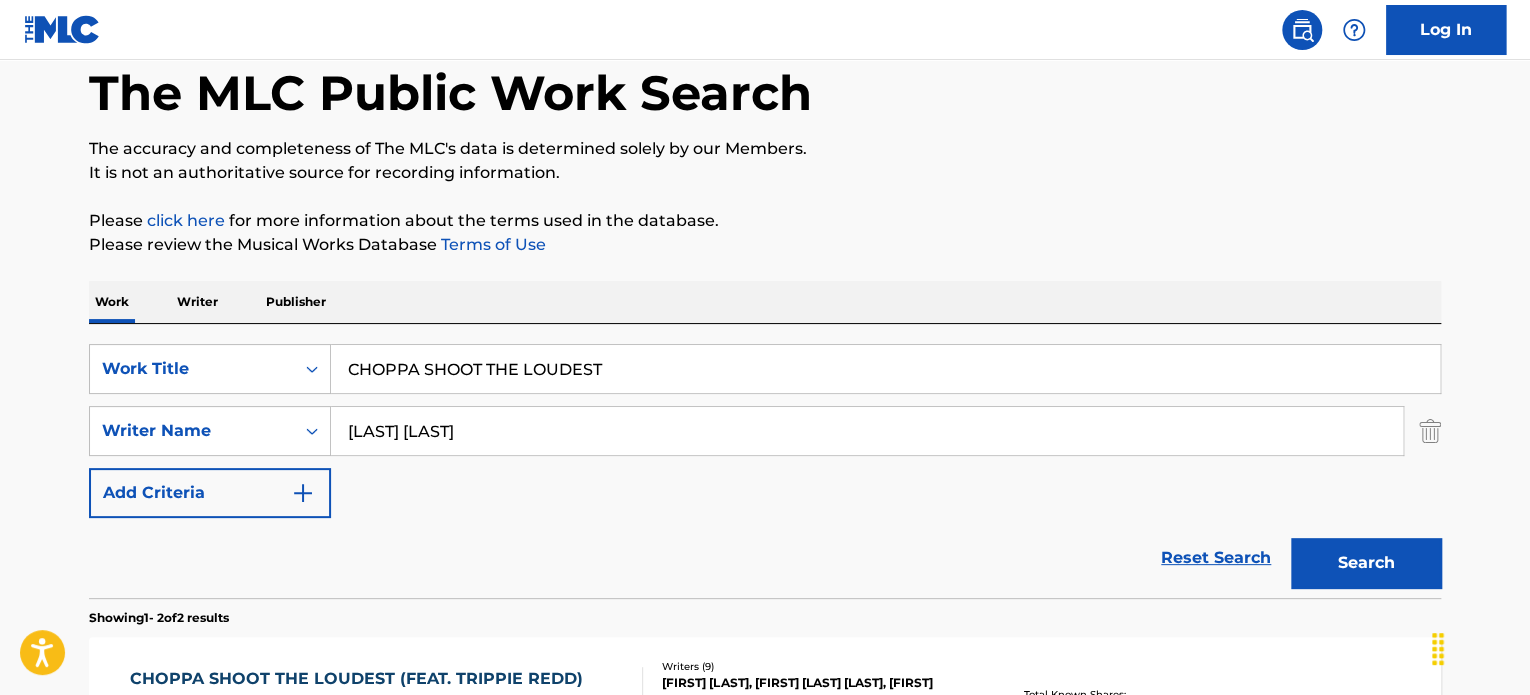 drag, startPoint x: 672, startPoint y: 363, endPoint x: 0, endPoint y: 267, distance: 678.8225 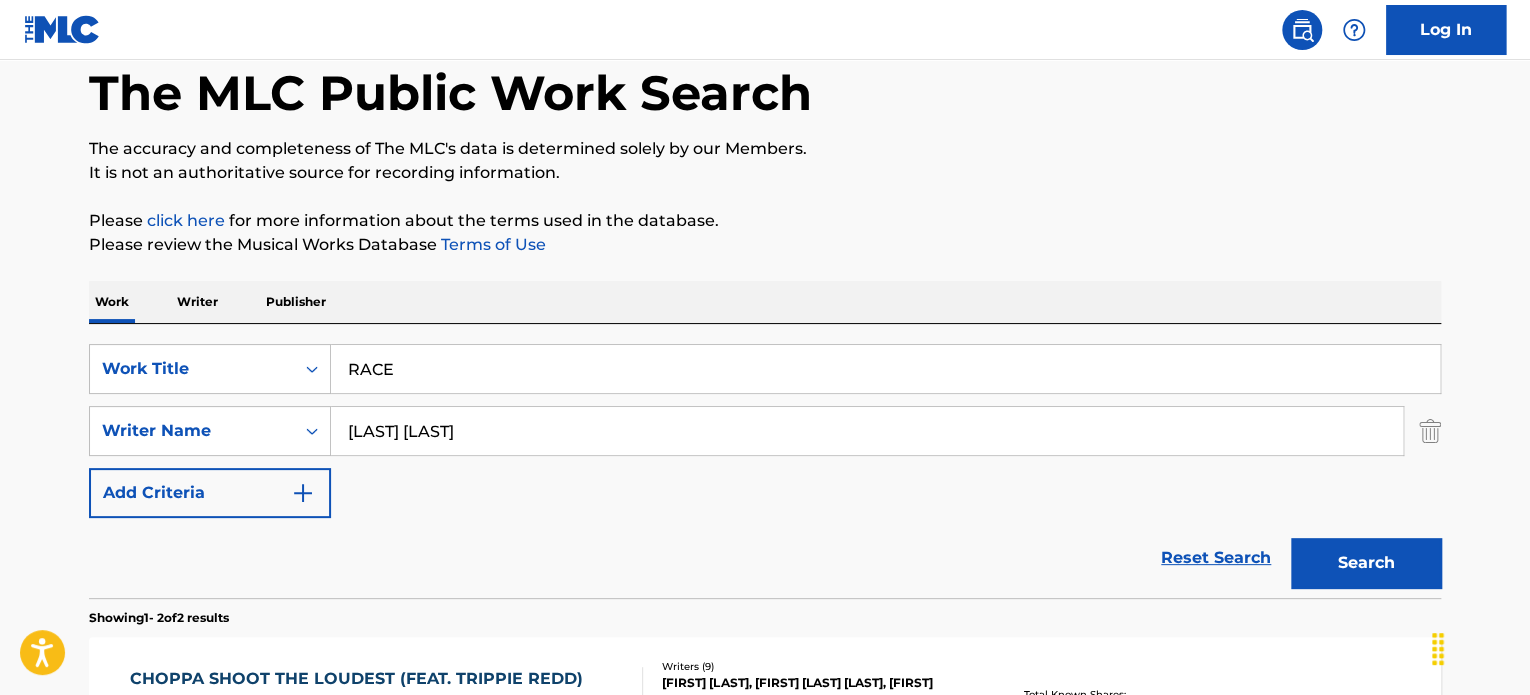 type on "RACE" 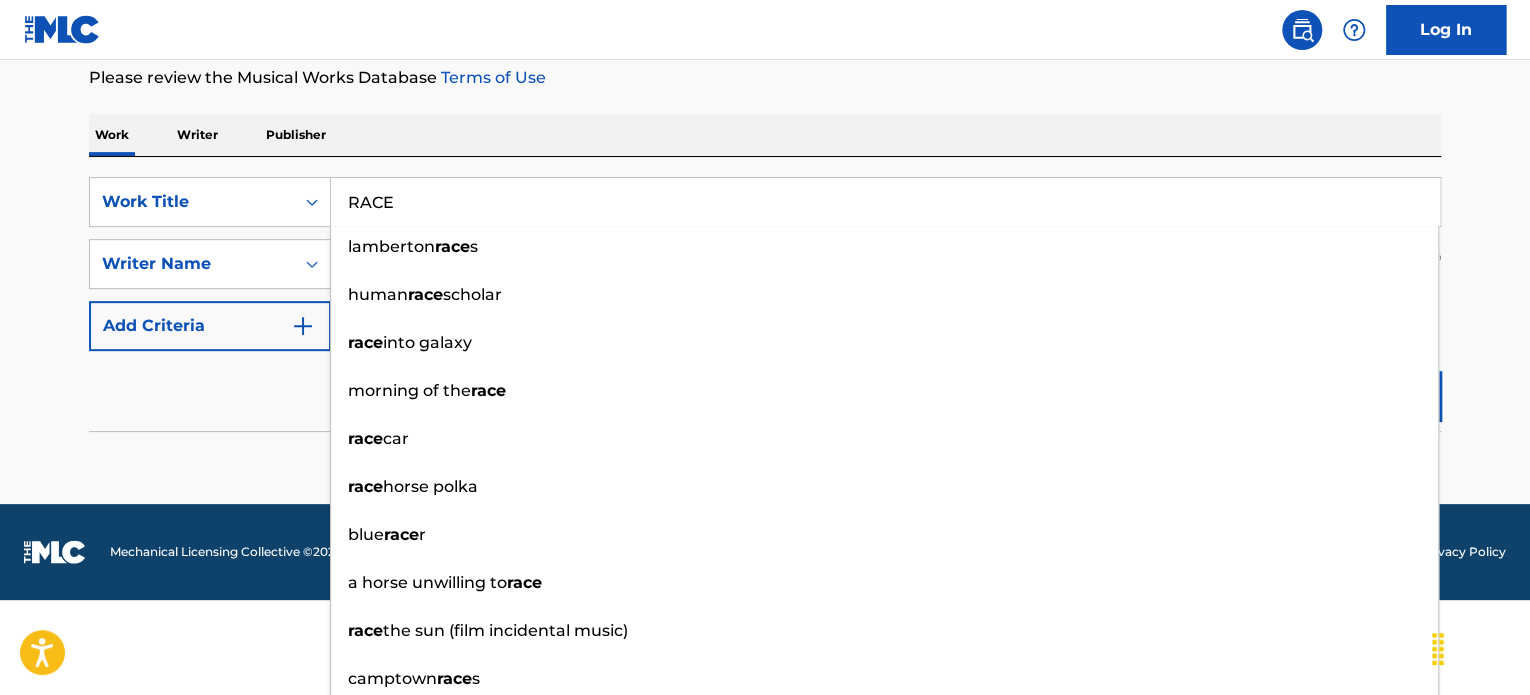 scroll, scrollTop: 172, scrollLeft: 0, axis: vertical 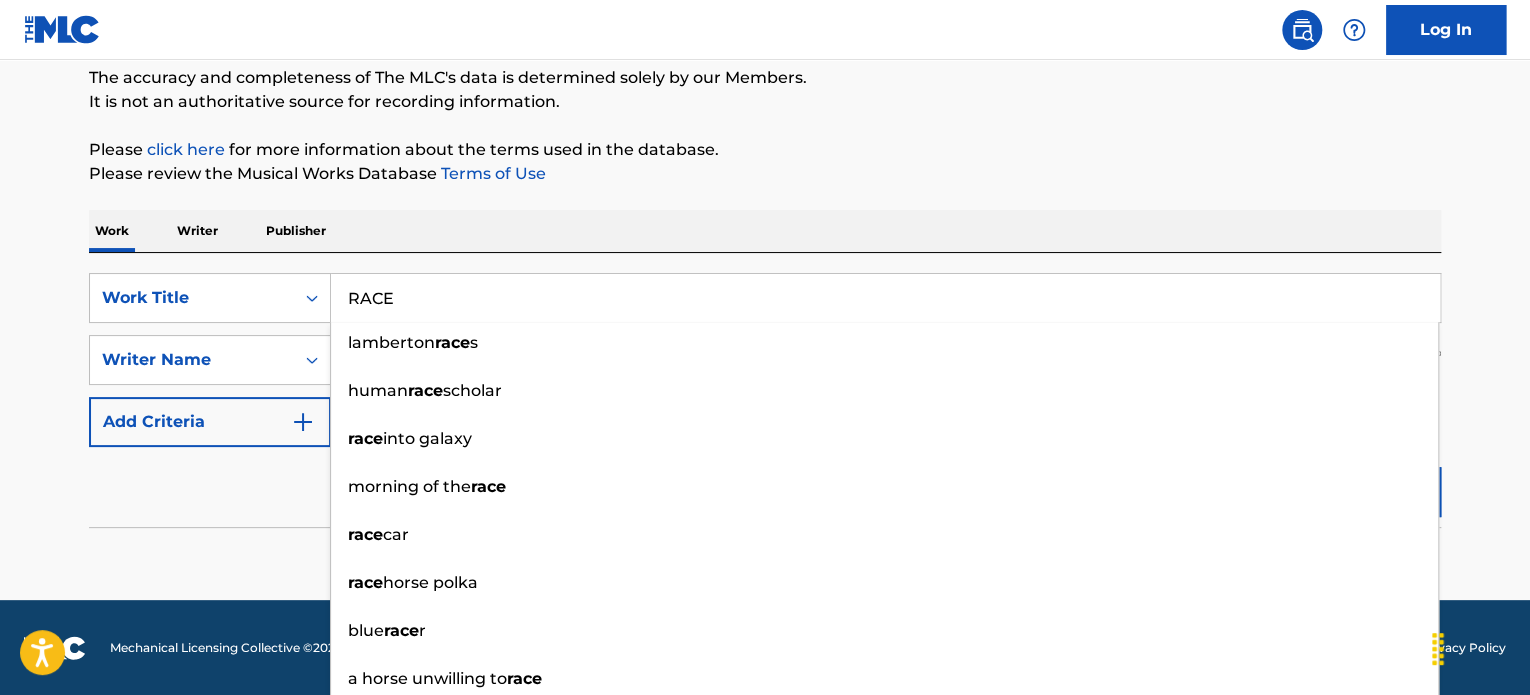 click on "SearchWithCriteriad49982a9-1a3b-43c0-99b6-24fc9ce7c2f4 Work Title RACE lamberton race s human race scholar race into galaxy morning of the race race car race horse polka blue race r a horse unwilling to race race the sun (film incidental music) camptown race s SearchWithCriteriaef8bb3e9-d1bc-4c6a-aee5-2f32d9715ec5 Writer Name [LAST] Add Criteria Reset Search Search" at bounding box center (765, 400) 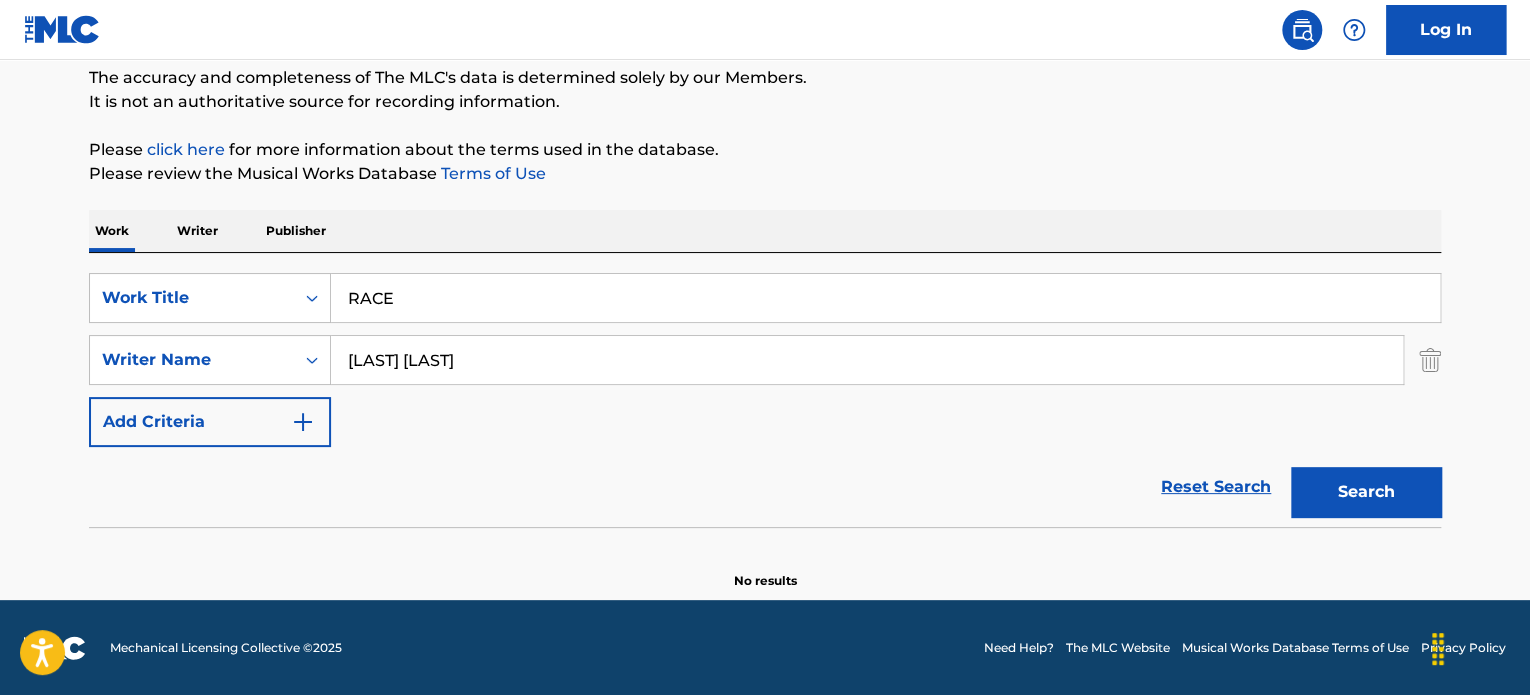 drag, startPoint x: 438, startPoint y: 295, endPoint x: 146, endPoint y: 254, distance: 294.86438 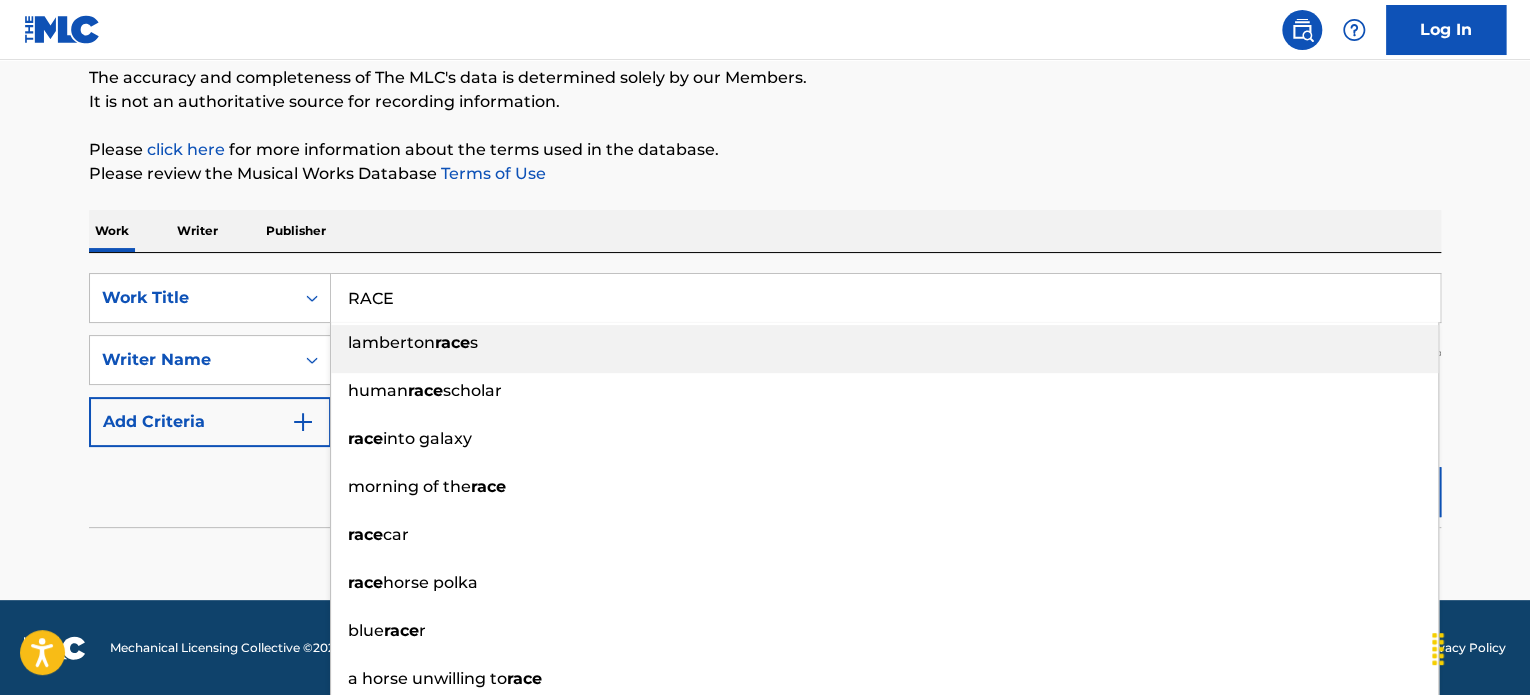 click on "RACE" at bounding box center (885, 298) 